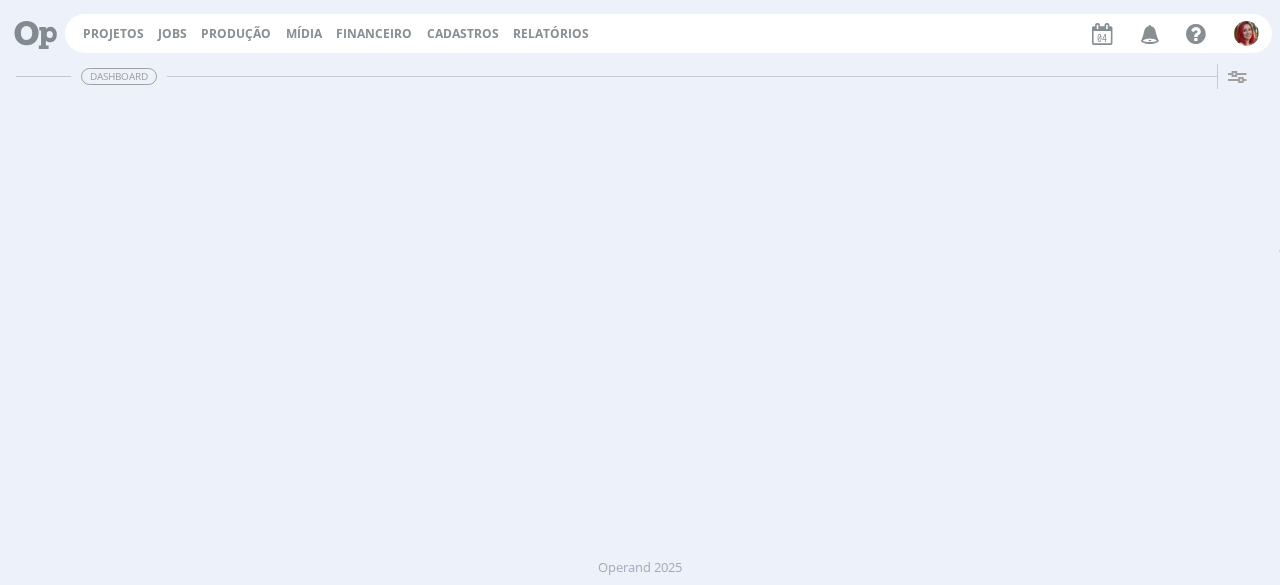 scroll, scrollTop: 0, scrollLeft: 0, axis: both 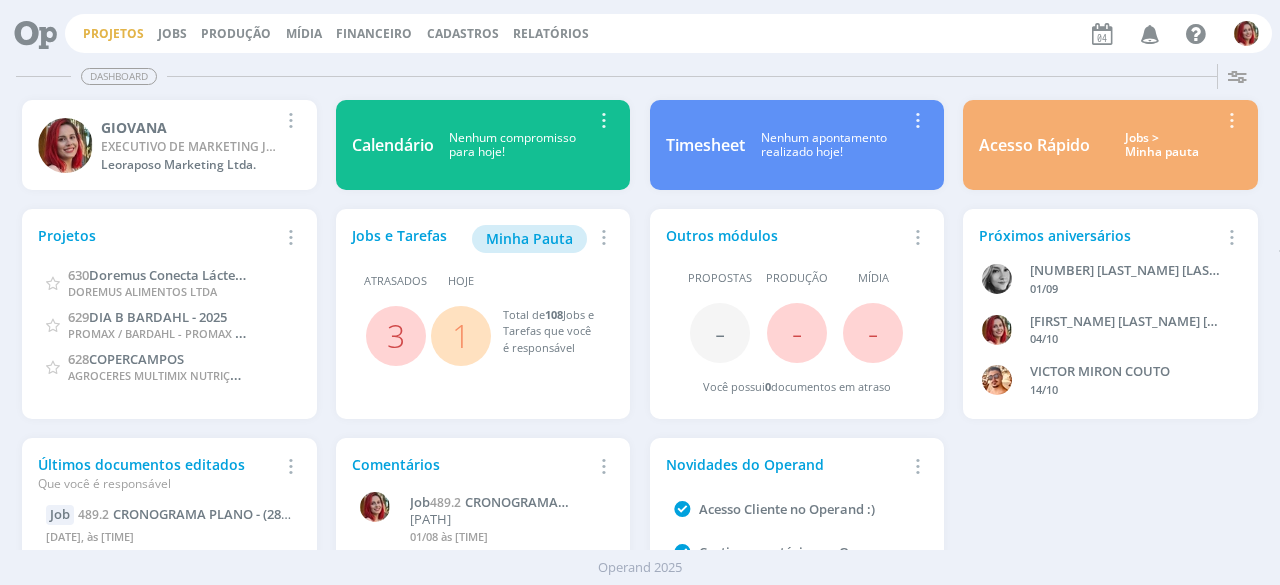 click on "Projetos" at bounding box center [113, 33] 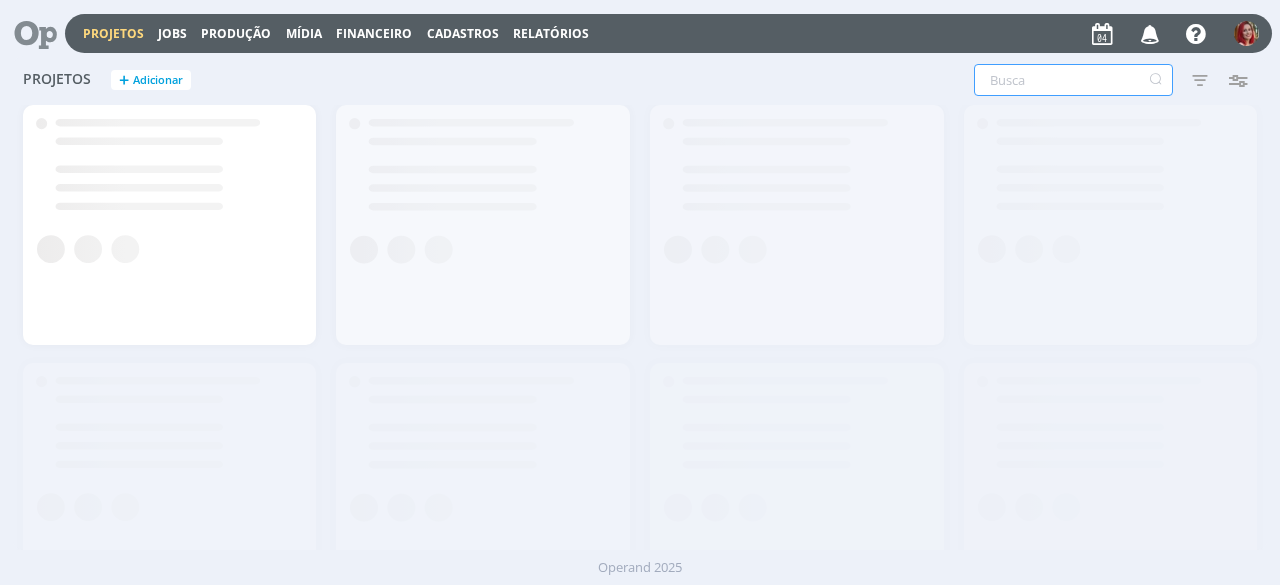 click at bounding box center [1073, 80] 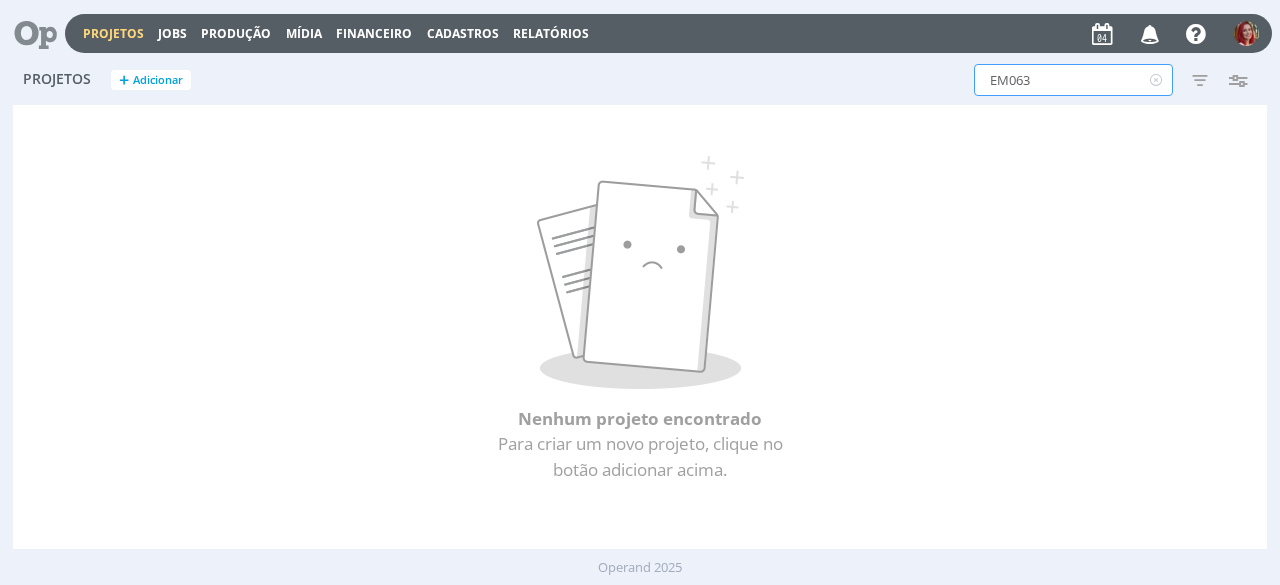 drag, startPoint x: 1093, startPoint y: 80, endPoint x: 804, endPoint y: 65, distance: 289.389 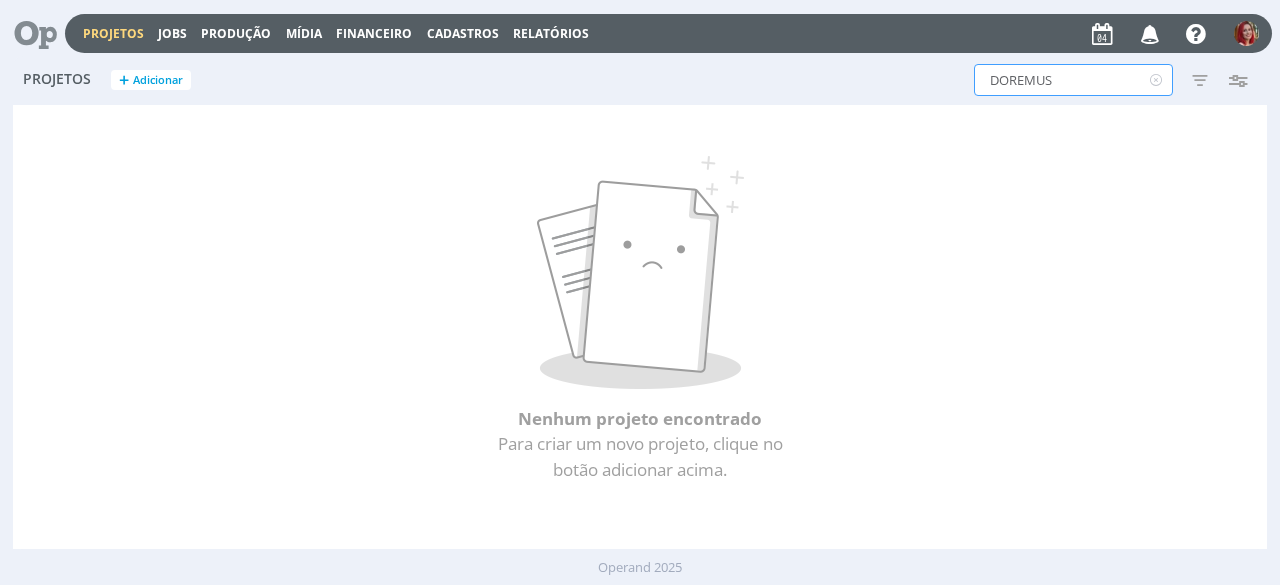 type on "DOREMUS" 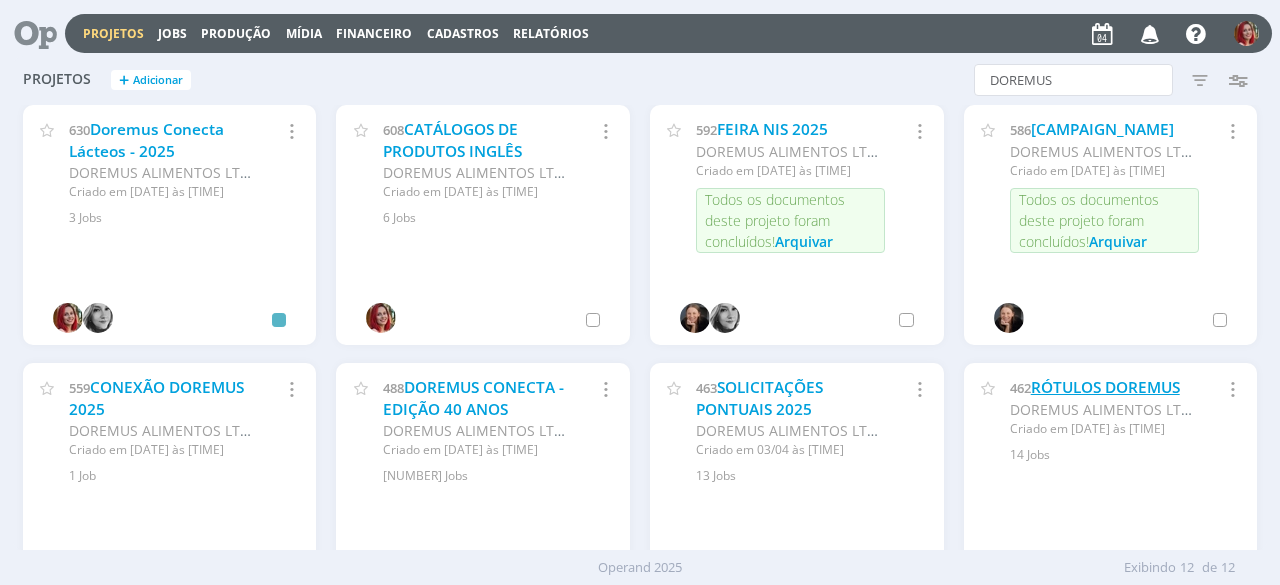 click on "RÓTULOS DOREMUS" at bounding box center [1105, 387] 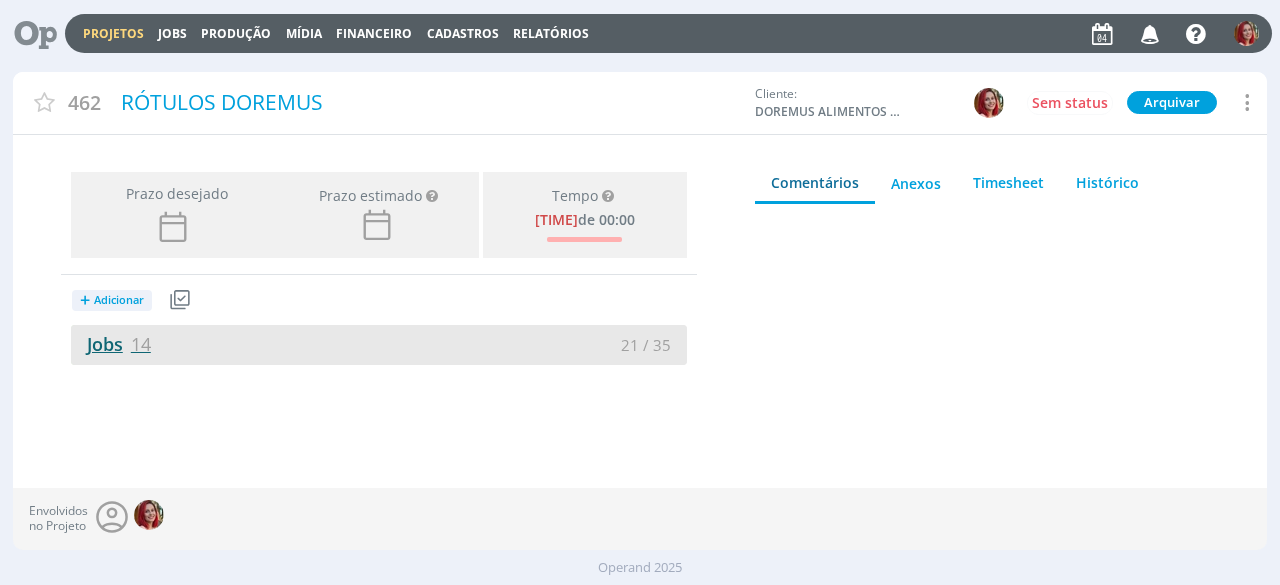 click on "Jobs 14" at bounding box center (111, 344) 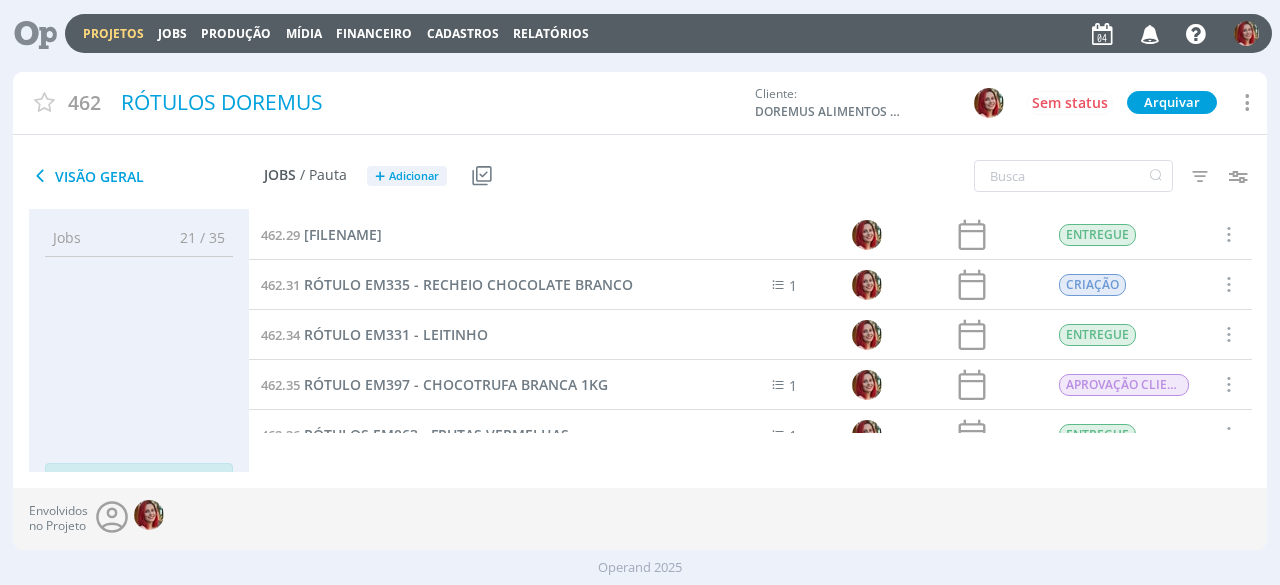 scroll, scrollTop: 400, scrollLeft: 0, axis: vertical 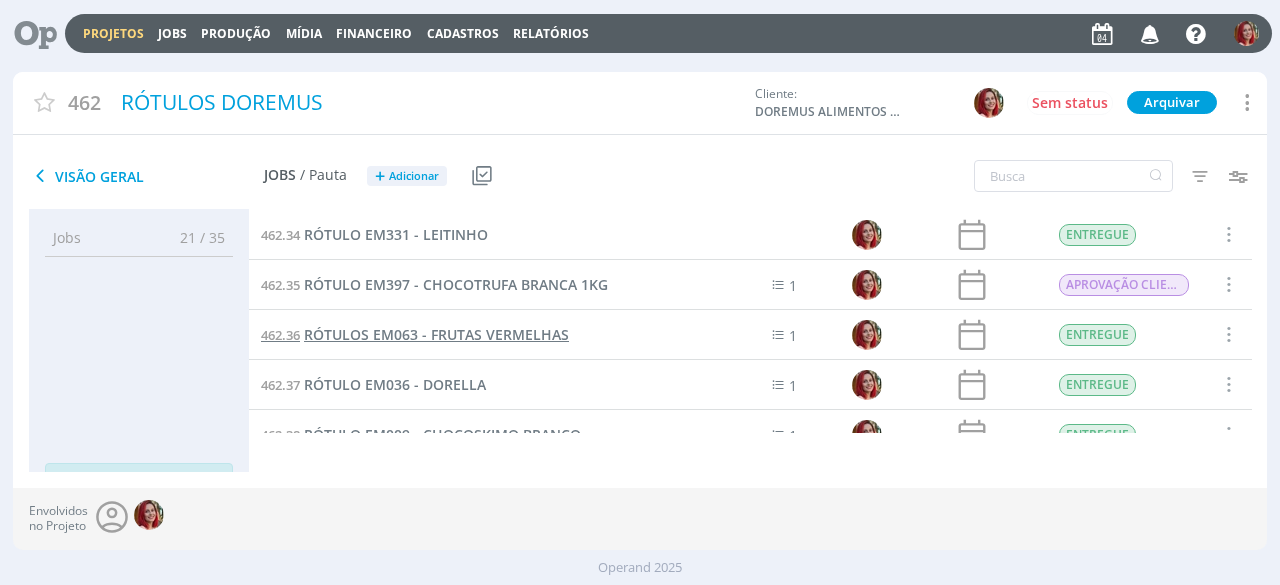 click on "RÓTULOS EM063 - FRUTAS VERMELHAS" at bounding box center (436, 334) 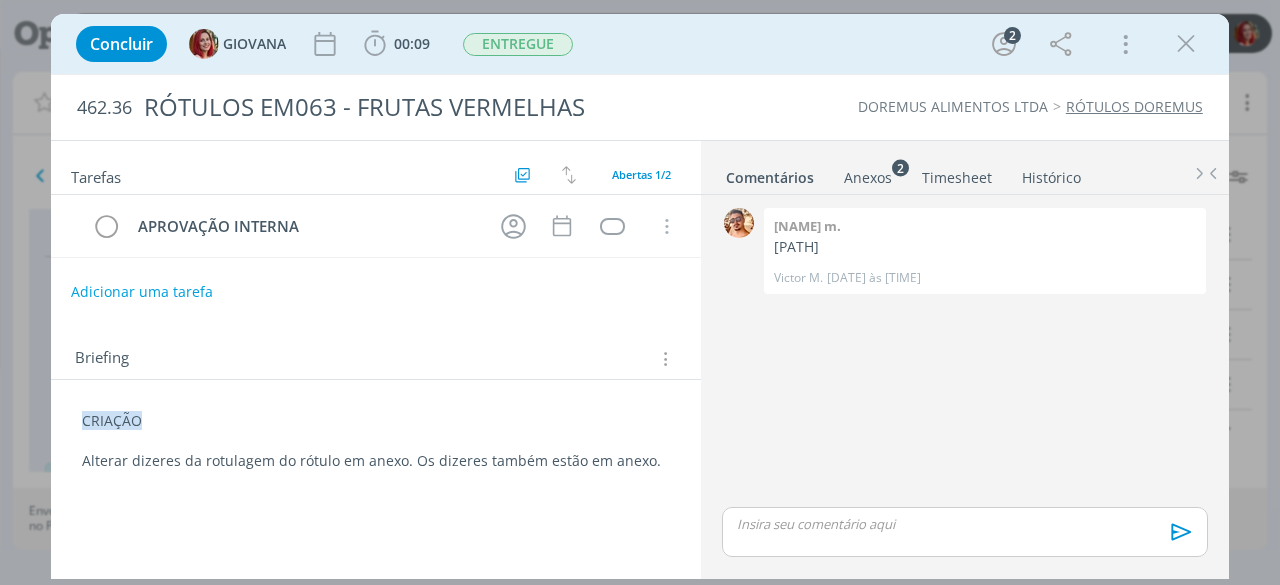click on "CRIAÇÃO Alterar dizeres da rotulagem do rótulo em anexo. Os dizeres também estão em anexo." at bounding box center (376, 441) 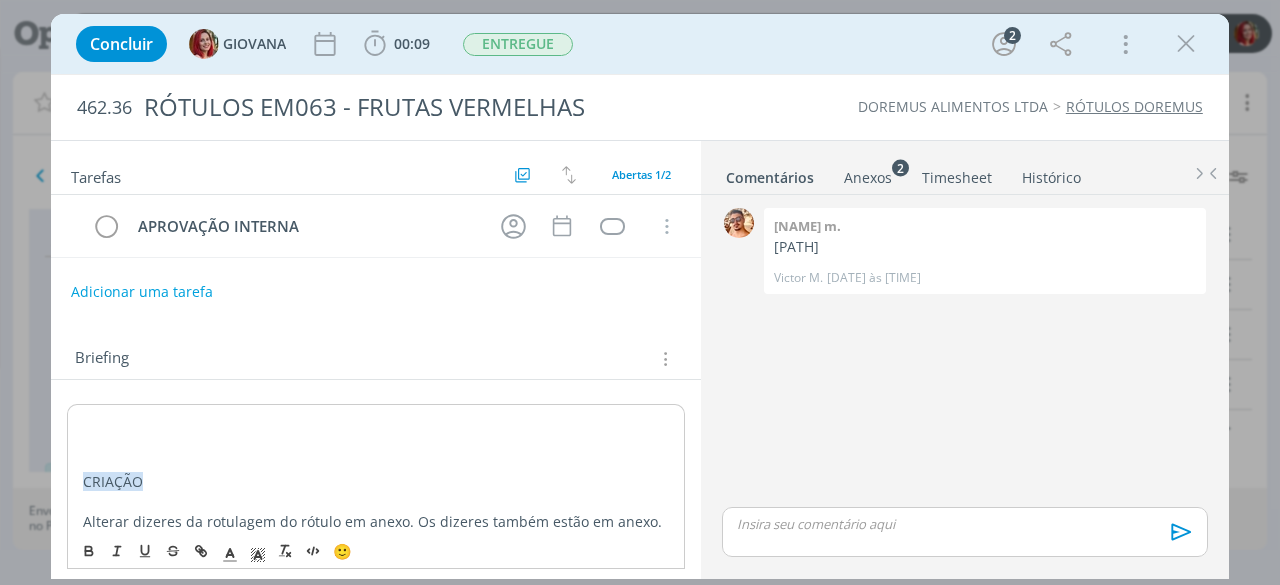 type 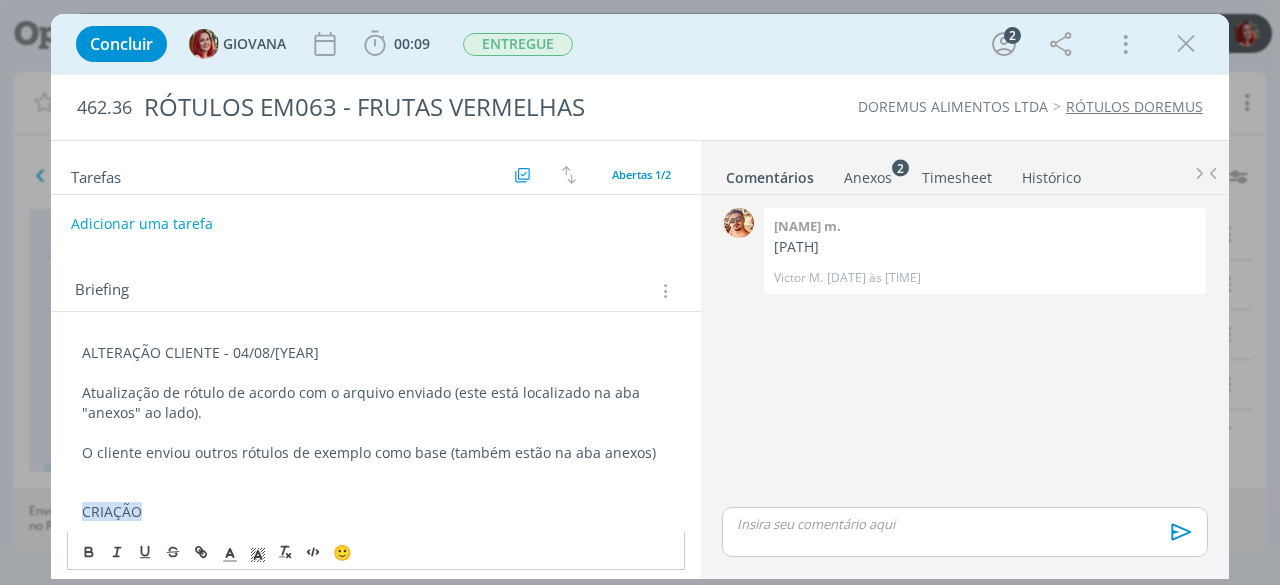 scroll, scrollTop: 100, scrollLeft: 0, axis: vertical 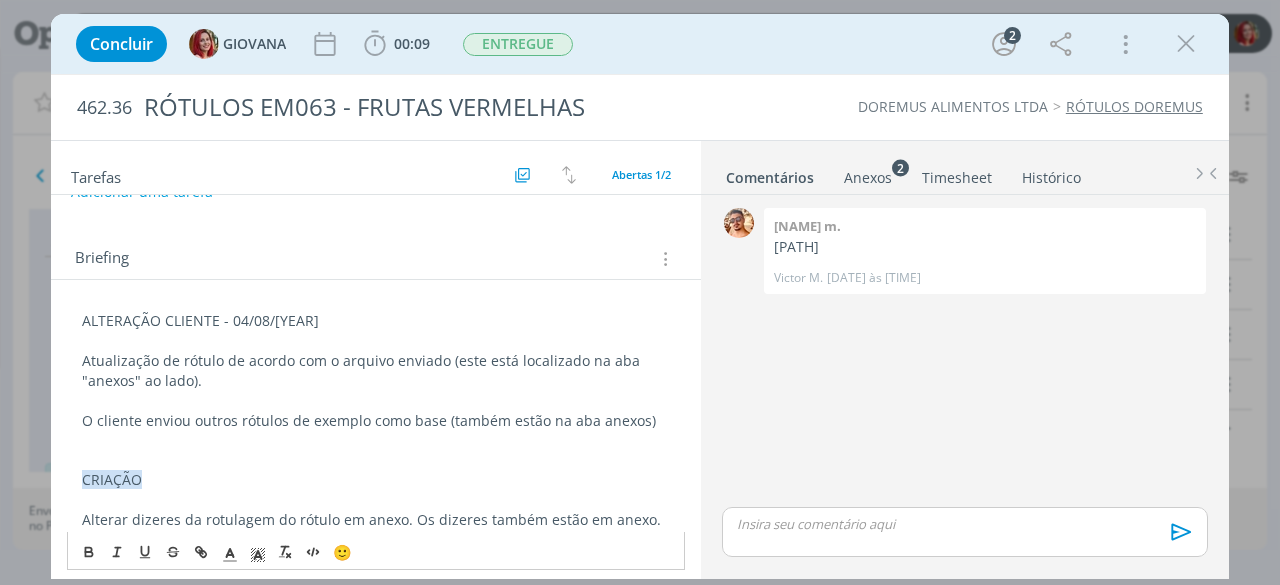 click on "O cliente enviou outros rótulos de exemplo como base (também estão na aba anexos)" at bounding box center [376, 421] 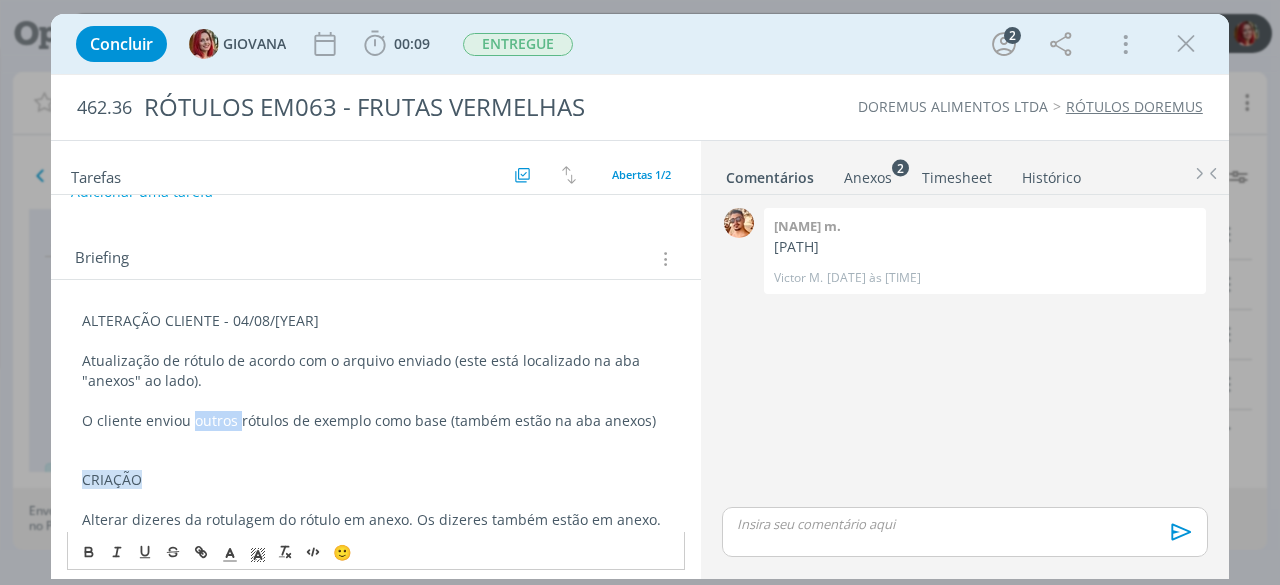 click on "O cliente enviou outros rótulos de exemplo como base (também estão na aba anexos)" at bounding box center [376, 421] 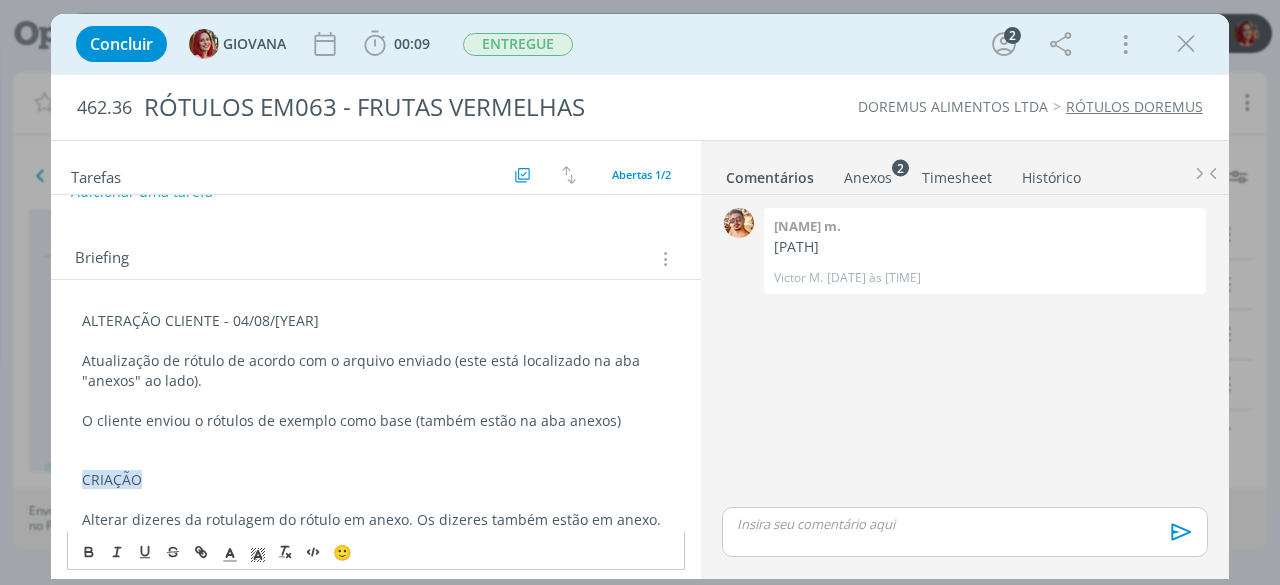 click on "O cliente enviou o rótulos de exemplo como base (também estão na aba anexos)" at bounding box center [376, 421] 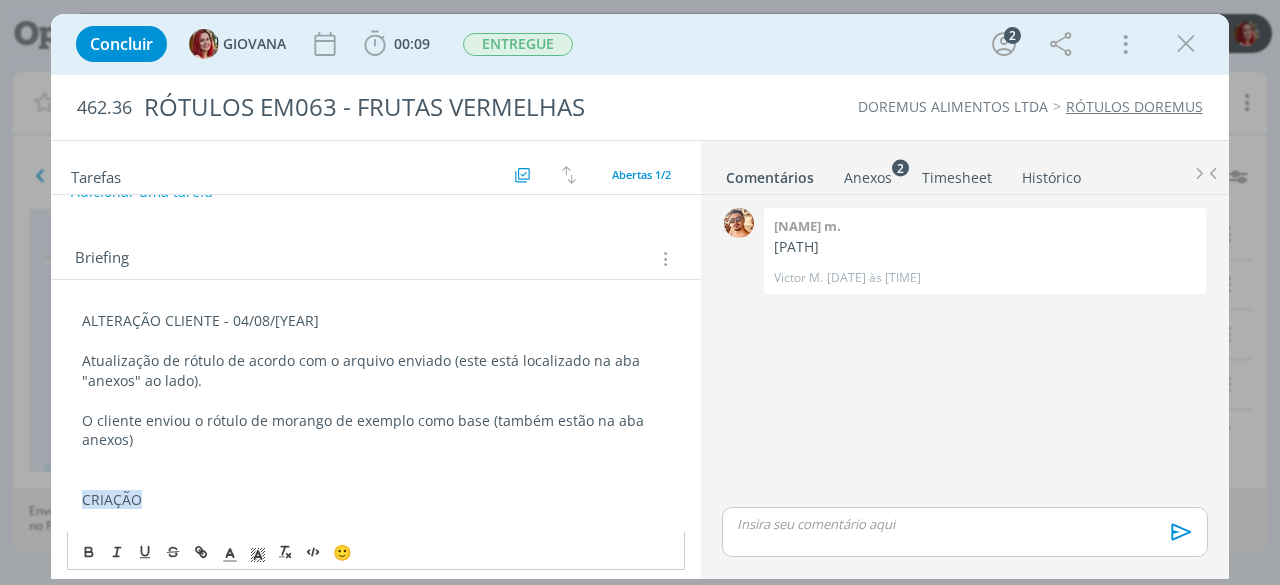 click on "O cliente enviou o rótulo de morango de exemplo como base (também estão na aba anexos)" at bounding box center [376, 431] 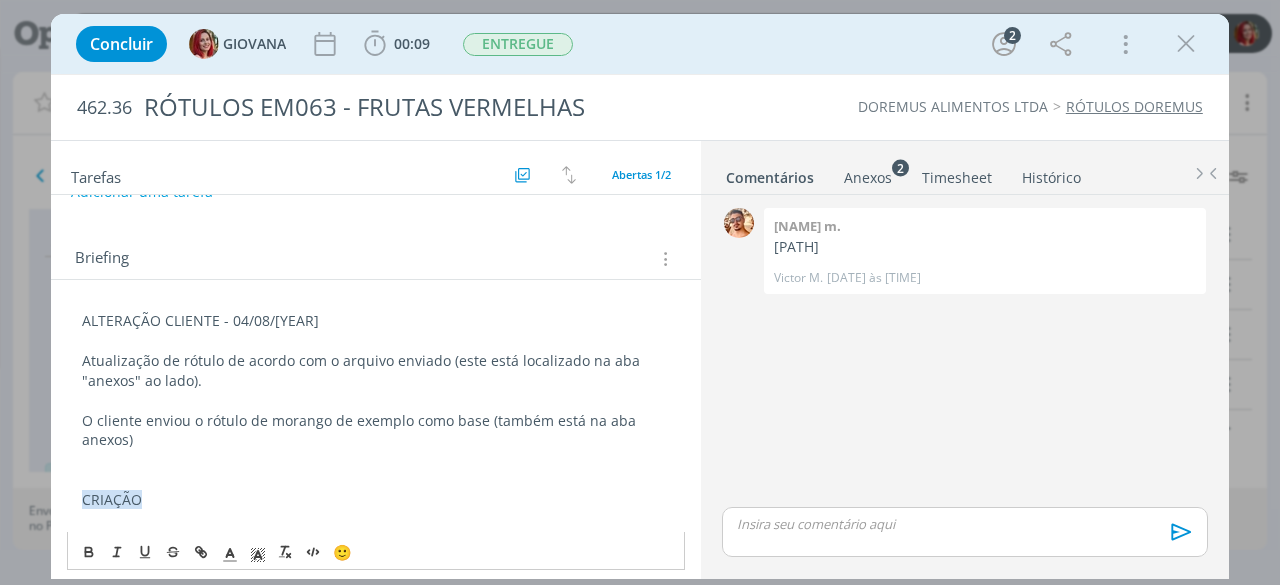 click at bounding box center [965, 524] 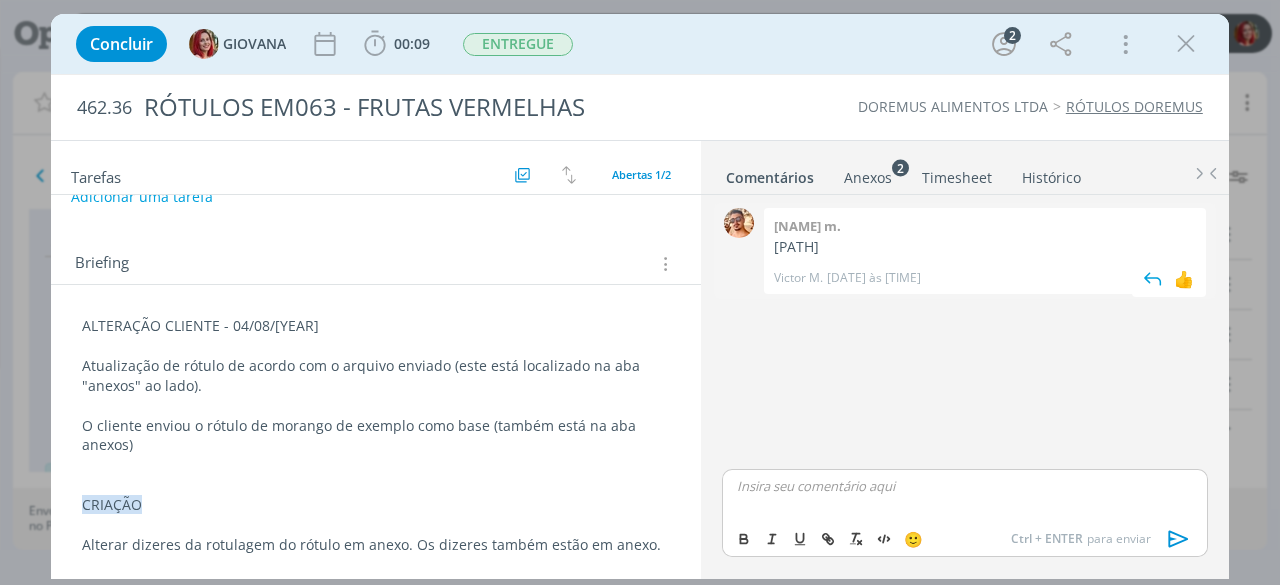 scroll, scrollTop: 91, scrollLeft: 0, axis: vertical 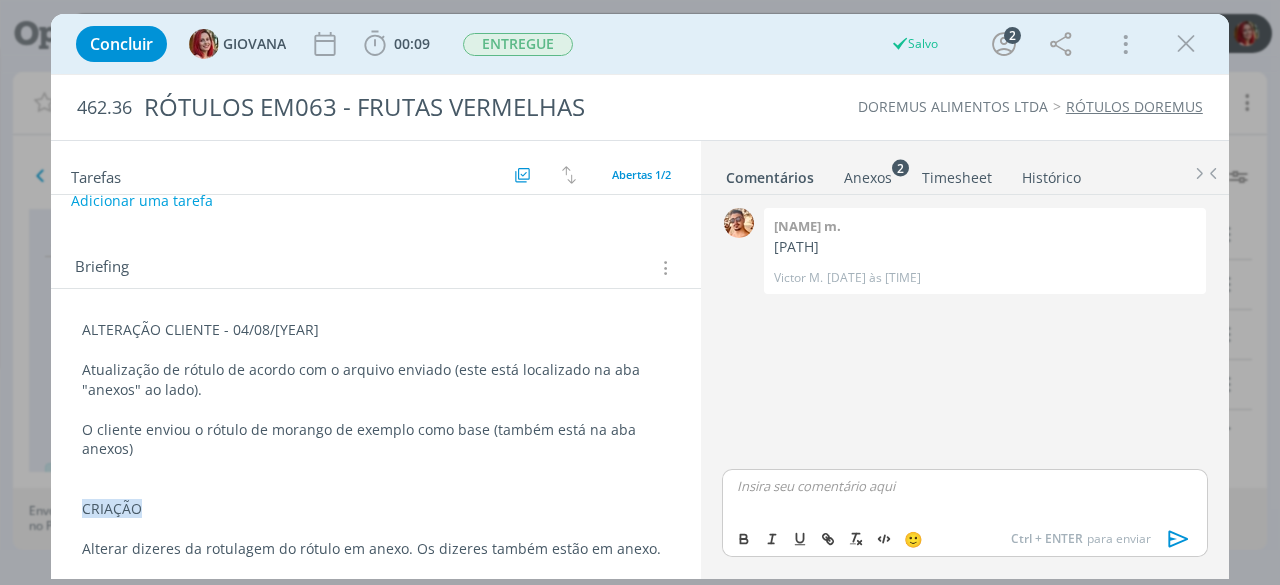 click on "Anexos
2" at bounding box center (868, 173) 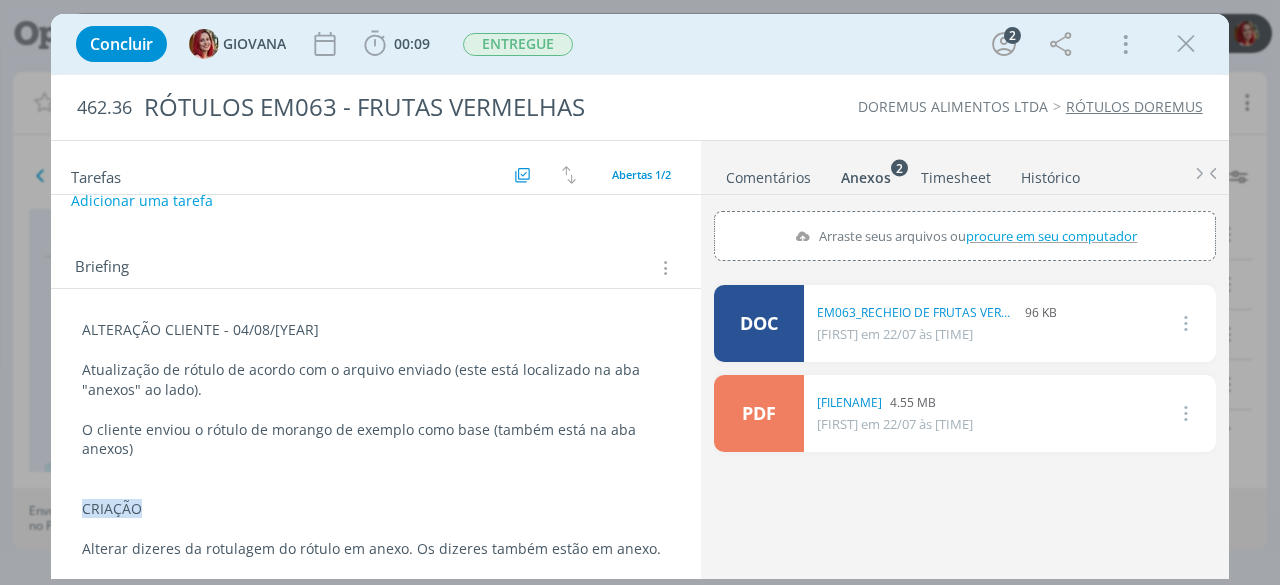 click on "procure em seu computador" at bounding box center [1051, 236] 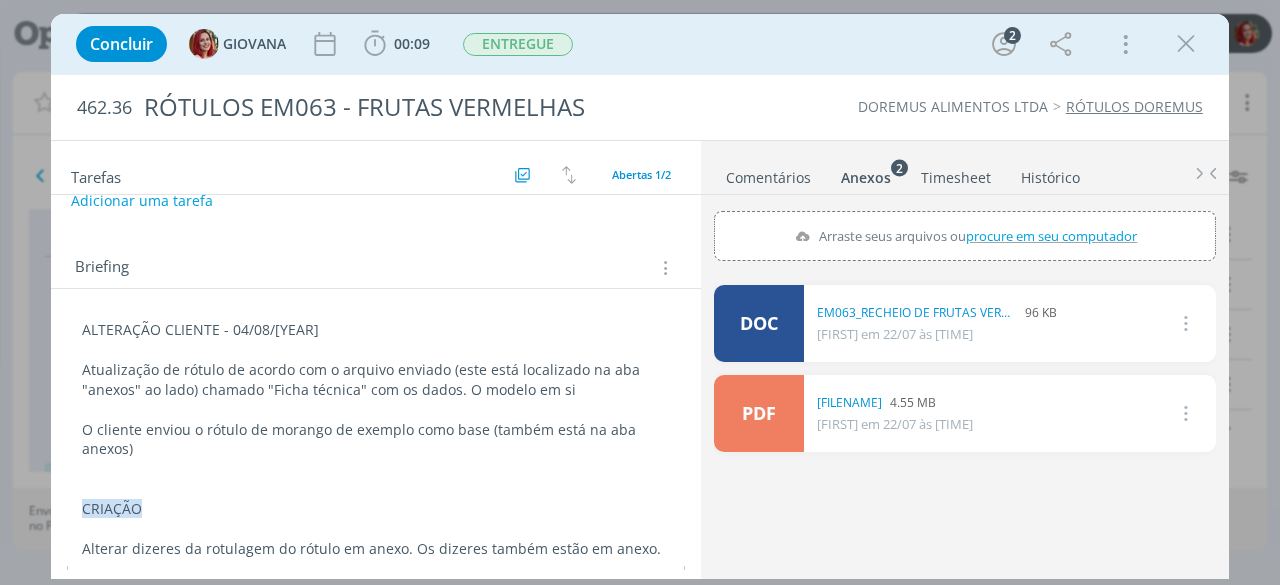 click on "Atualização de rótulo de acordo com o arquivo enviado (este está localizado na aba "anexos" ao lado) chamado "Ficha técnica" com os dados. O modelo em si" at bounding box center (376, 380) 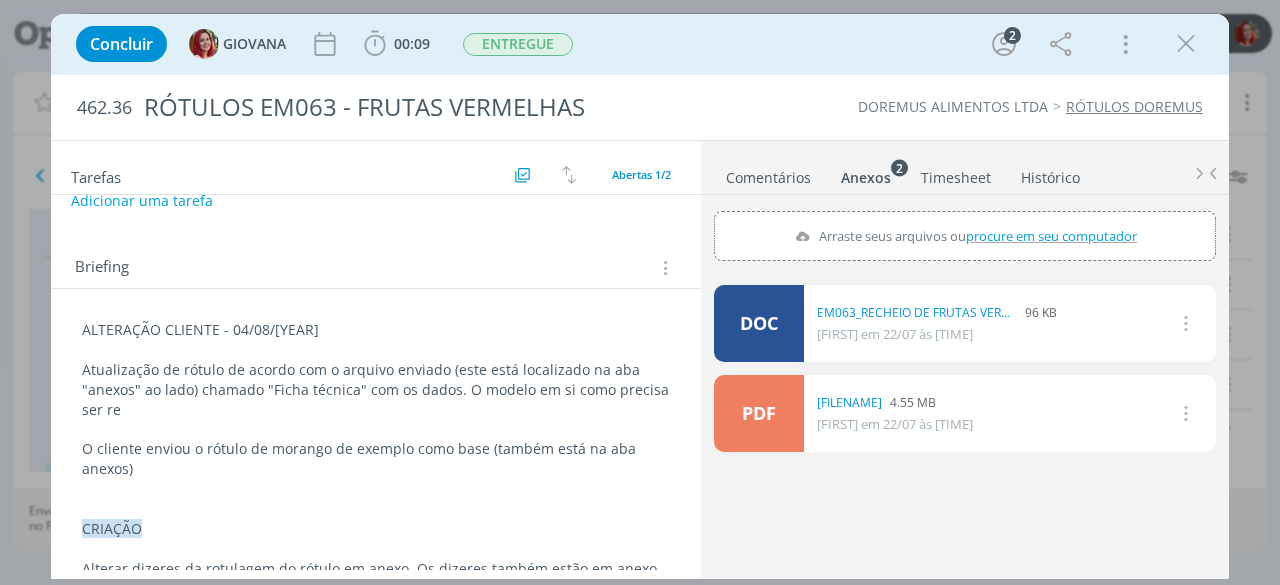 click on "Arraste seus arquivos ou  procure em seu computador" at bounding box center [964, 236] 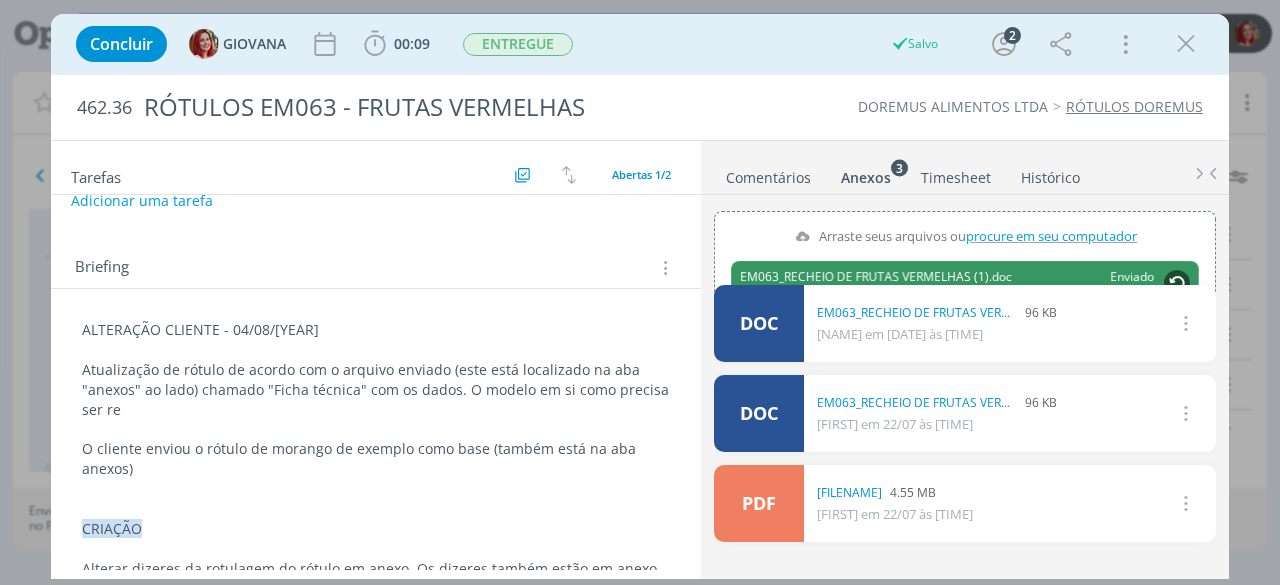 click on "procure em seu computador" at bounding box center (1051, 236) 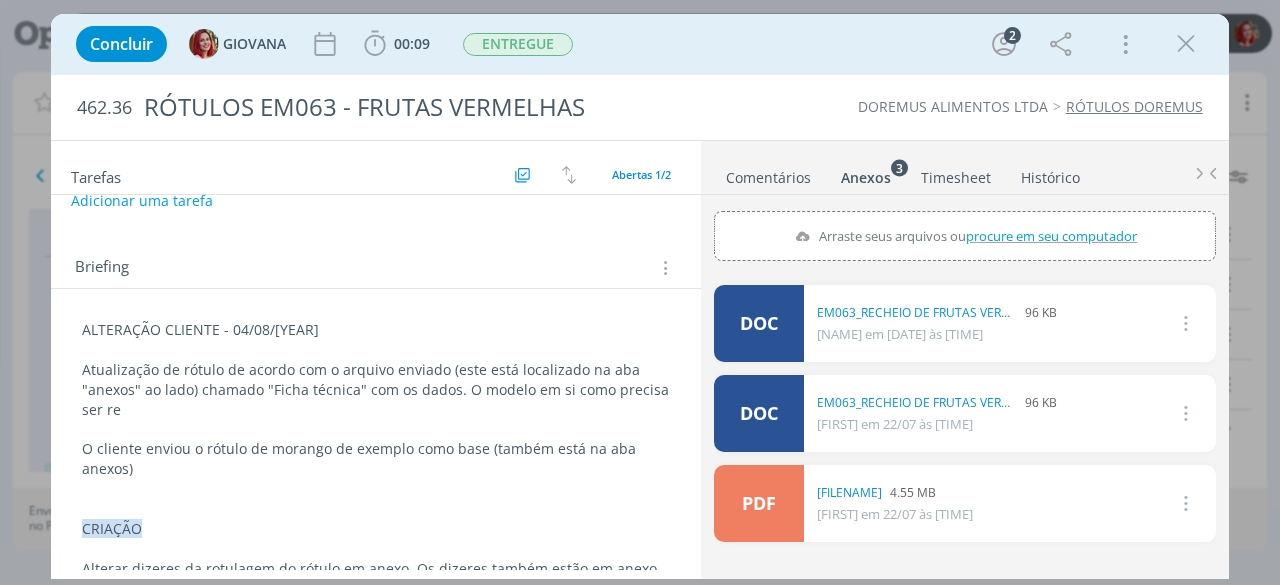 type on "C:\fakepath\Recheio de frutas - Rótulo padrão - 2kg.ai" 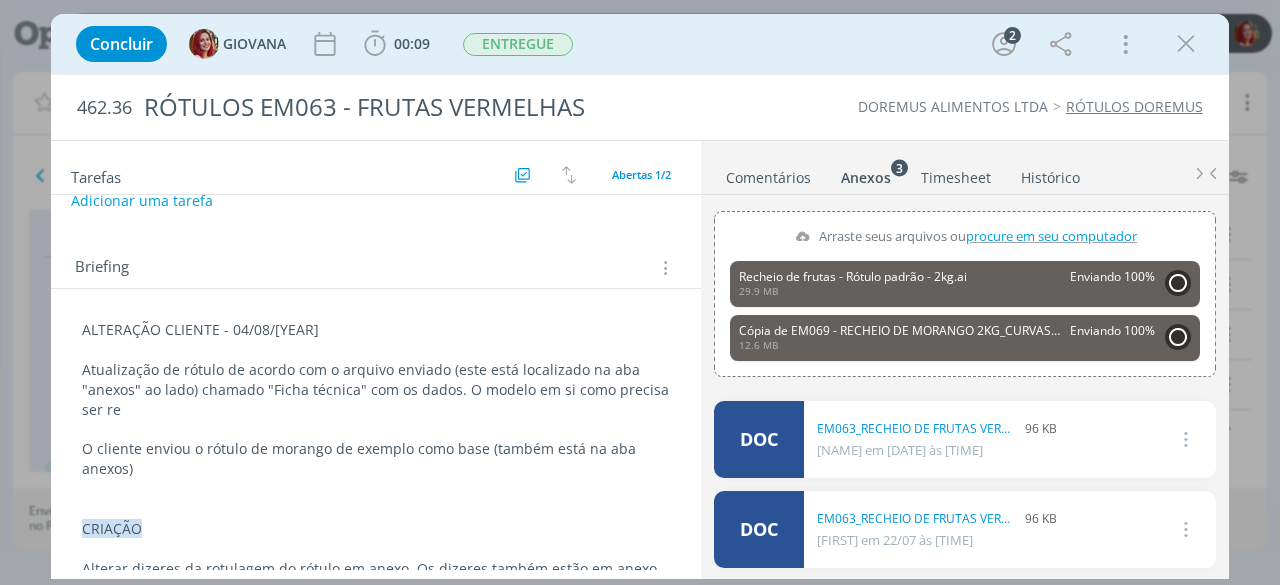 click on "Atualização de rótulo de acordo com o arquivo enviado (este está localizado na aba "anexos" ao lado) chamado "Ficha técnica" com os dados. O modelo em si como precisa ser re" at bounding box center (376, 390) 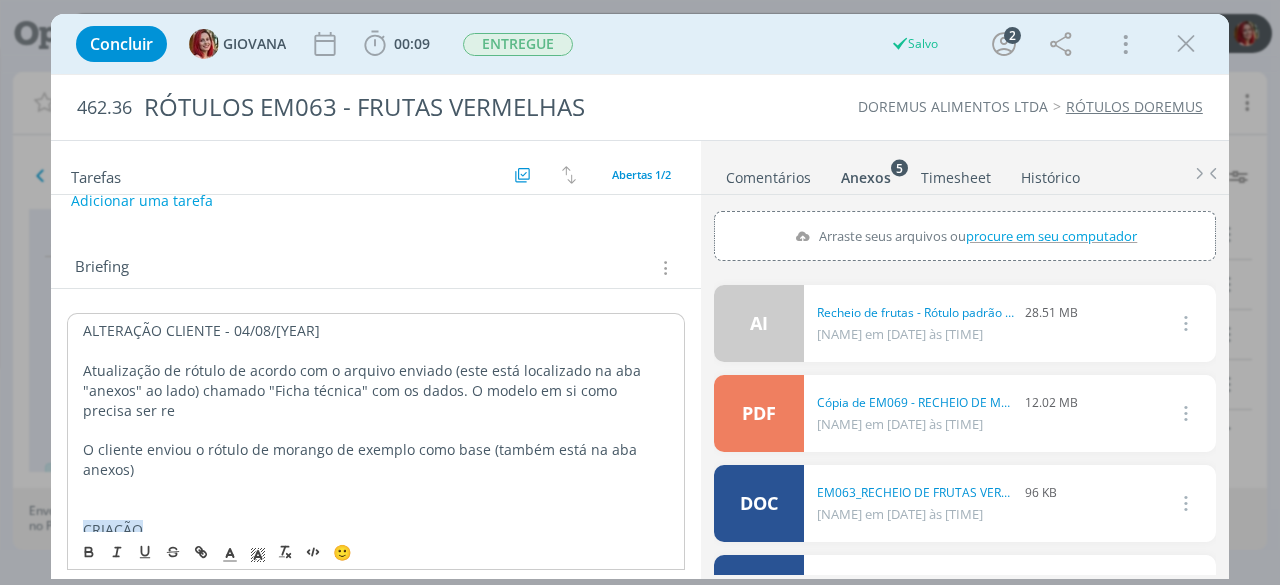 click on "Atualização de rótulo de acordo com o arquivo enviado (este está localizado na aba "anexos" ao lado) chamado "Ficha técnica" com os dados. O modelo em si como precisa ser re" at bounding box center [376, 391] 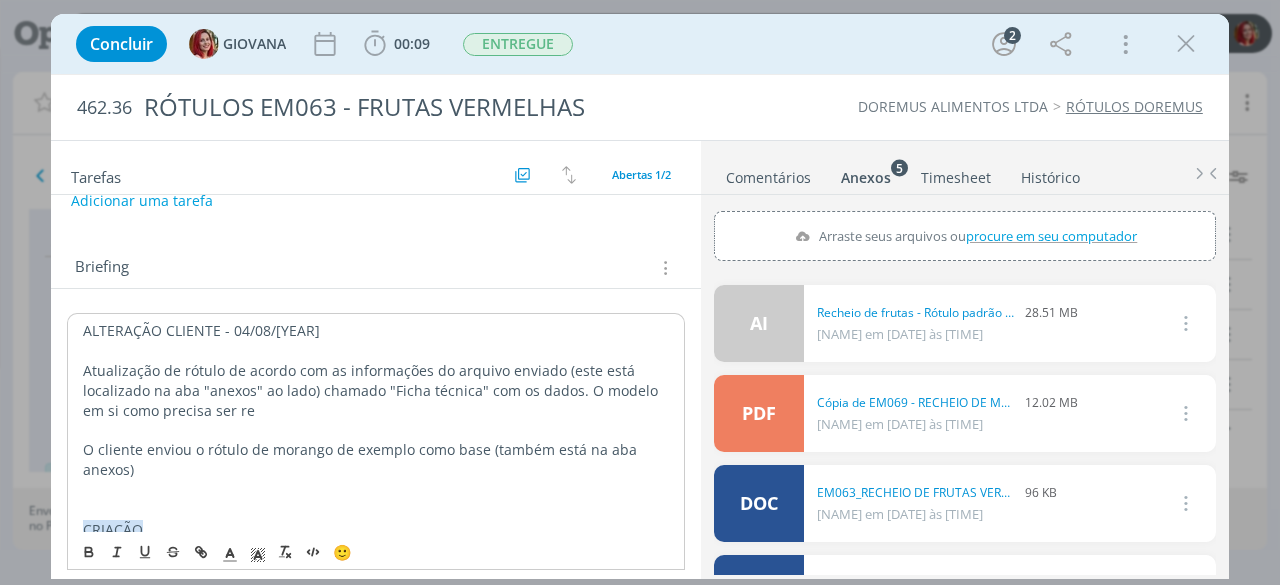 click on "Atualização de rótulo de acordo com as informações do arquivo enviado (este está localizado na aba "anexos" ao lado) chamado "Ficha técnica" com os dados. O modelo em si como precisa ser re" at bounding box center (376, 391) 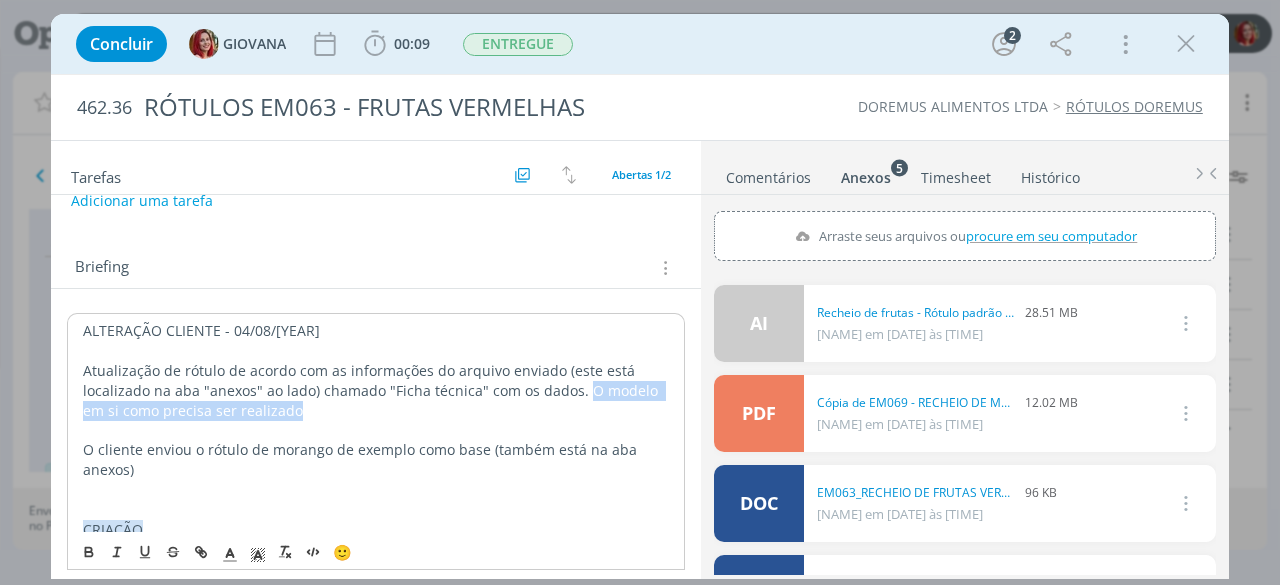 drag, startPoint x: 308, startPoint y: 415, endPoint x: 553, endPoint y: 393, distance: 245.98578 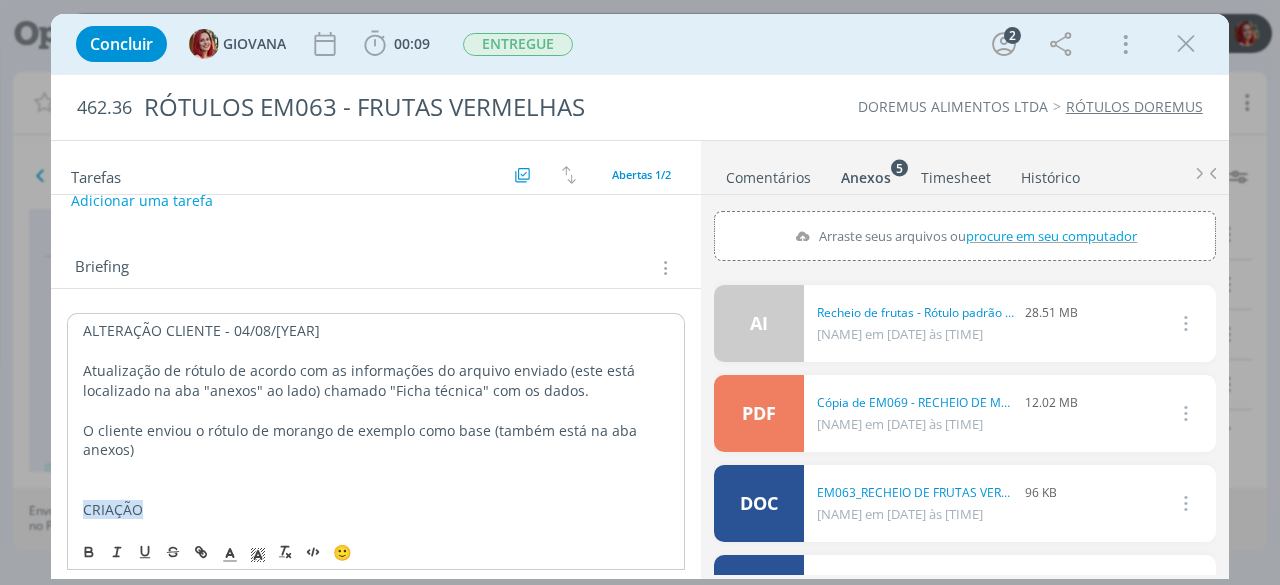 scroll, scrollTop: 0, scrollLeft: 0, axis: both 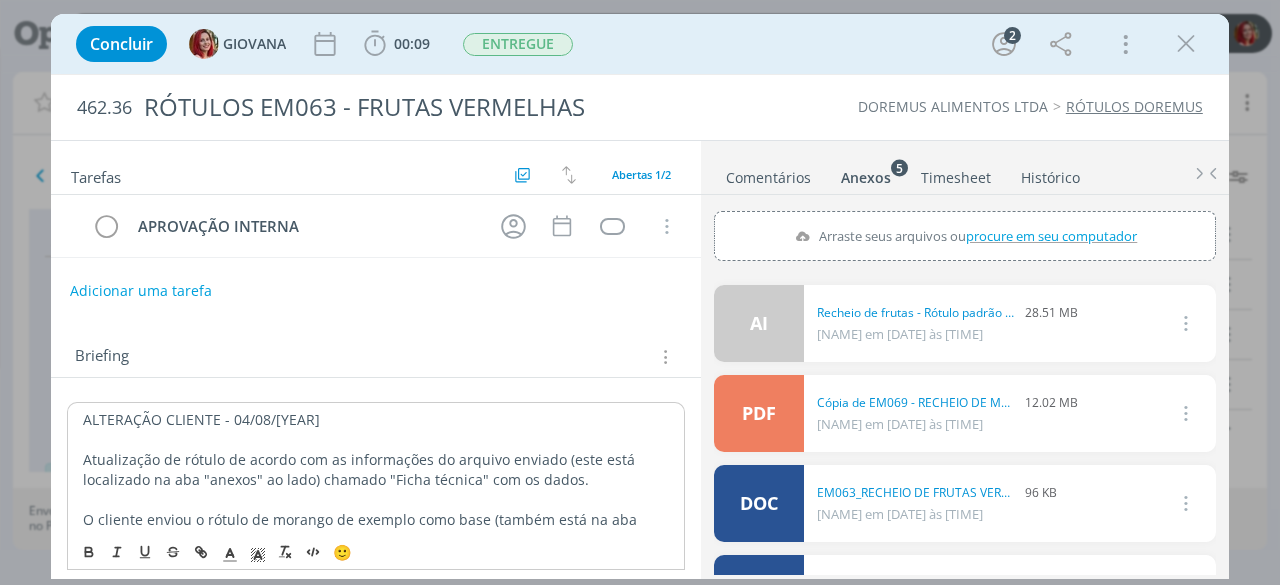 click on "Adicionar uma tarefa" at bounding box center (141, 291) 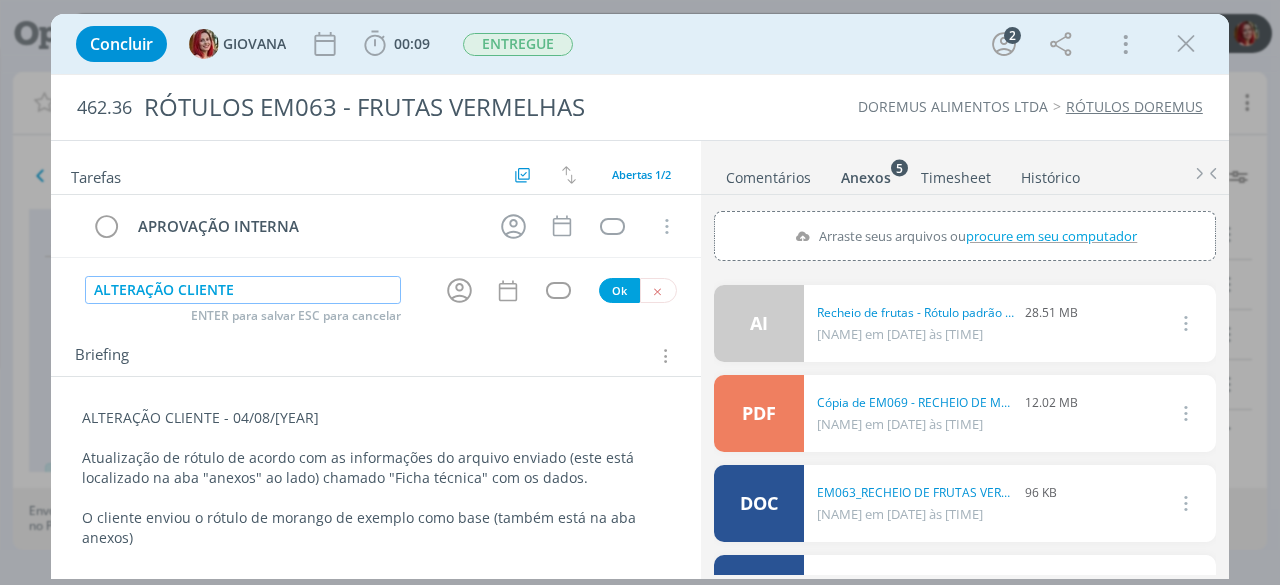 type on "ALTERAÇÃO CLIENTE" 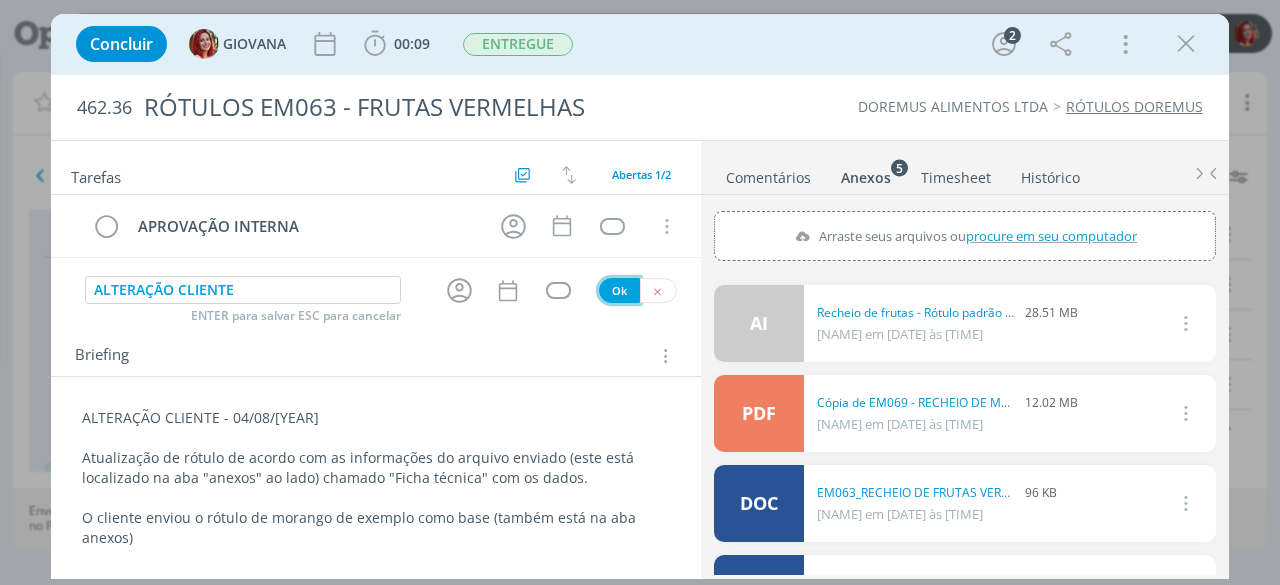 click on "Ok" at bounding box center [619, 290] 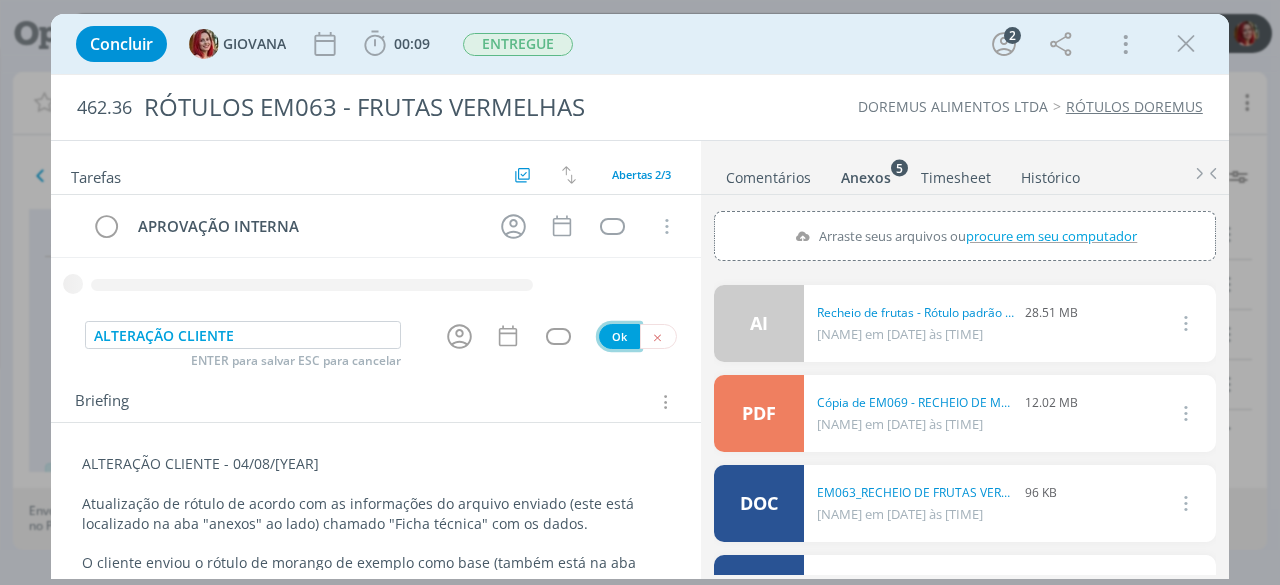 type 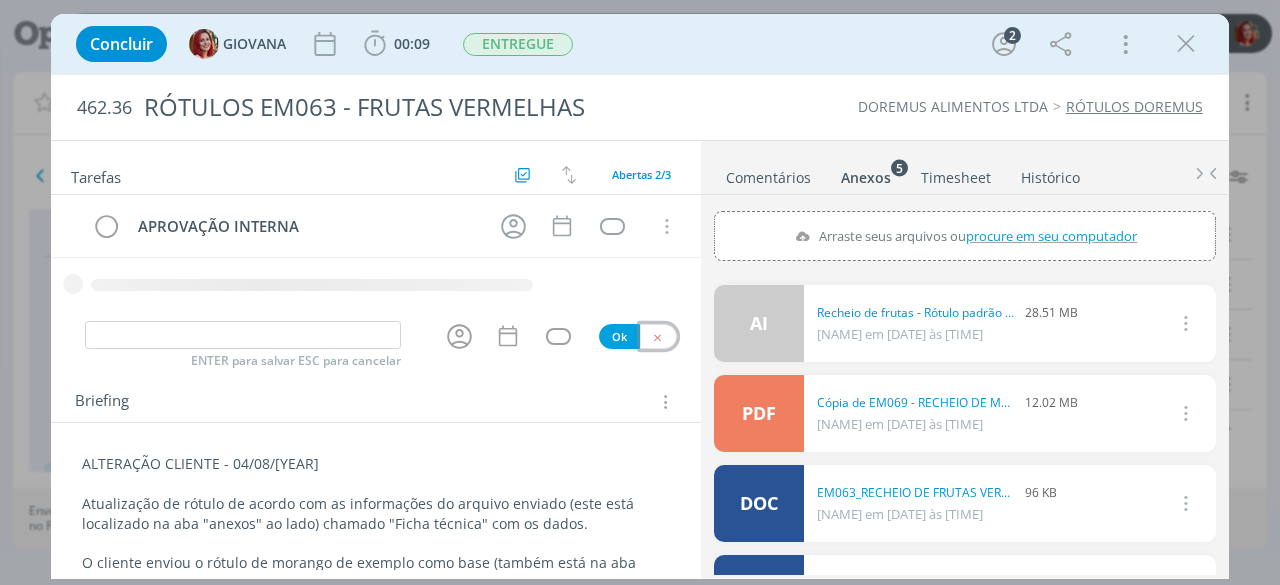 click at bounding box center [658, 336] 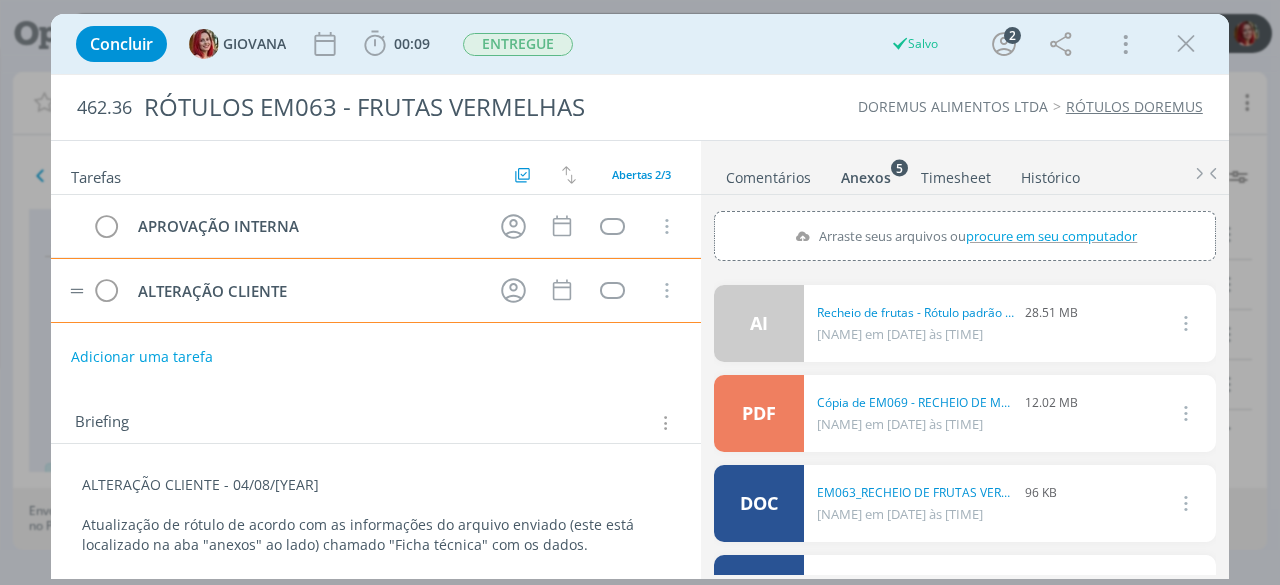 type 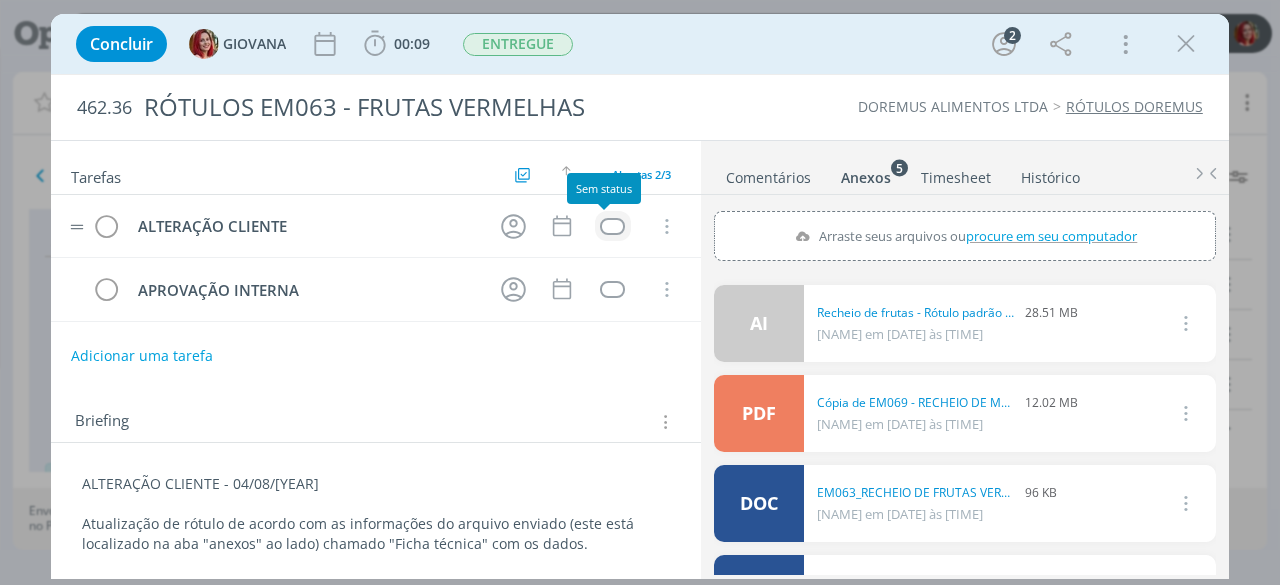 click at bounding box center (612, 226) 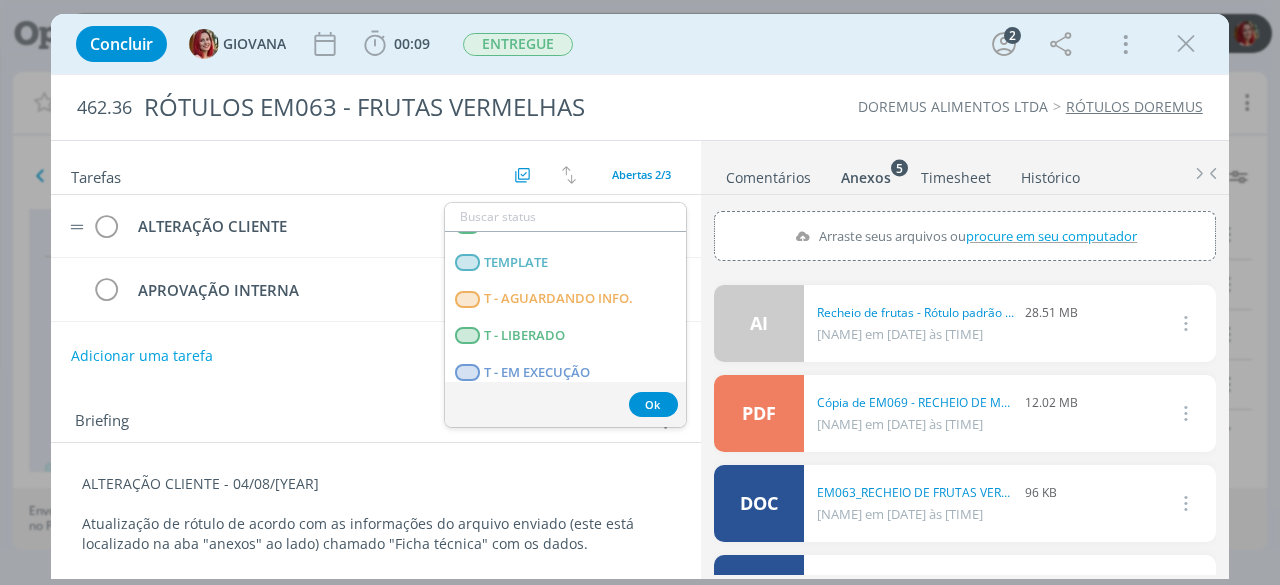 scroll, scrollTop: 510, scrollLeft: 0, axis: vertical 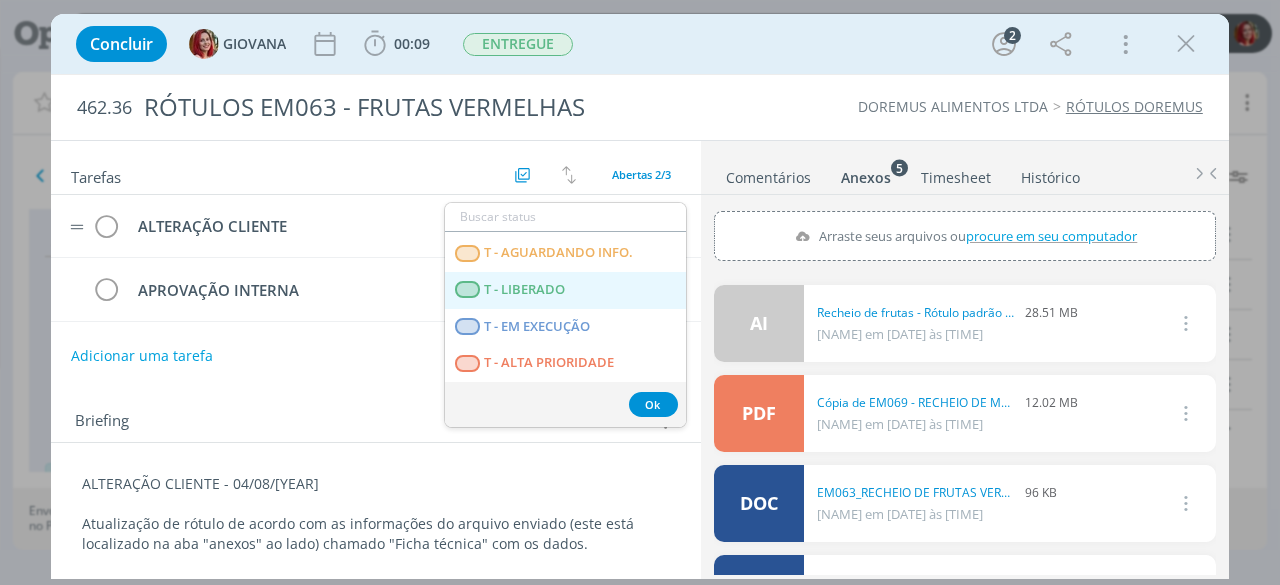 click on "T - LIBERADO" at bounding box center [565, 290] 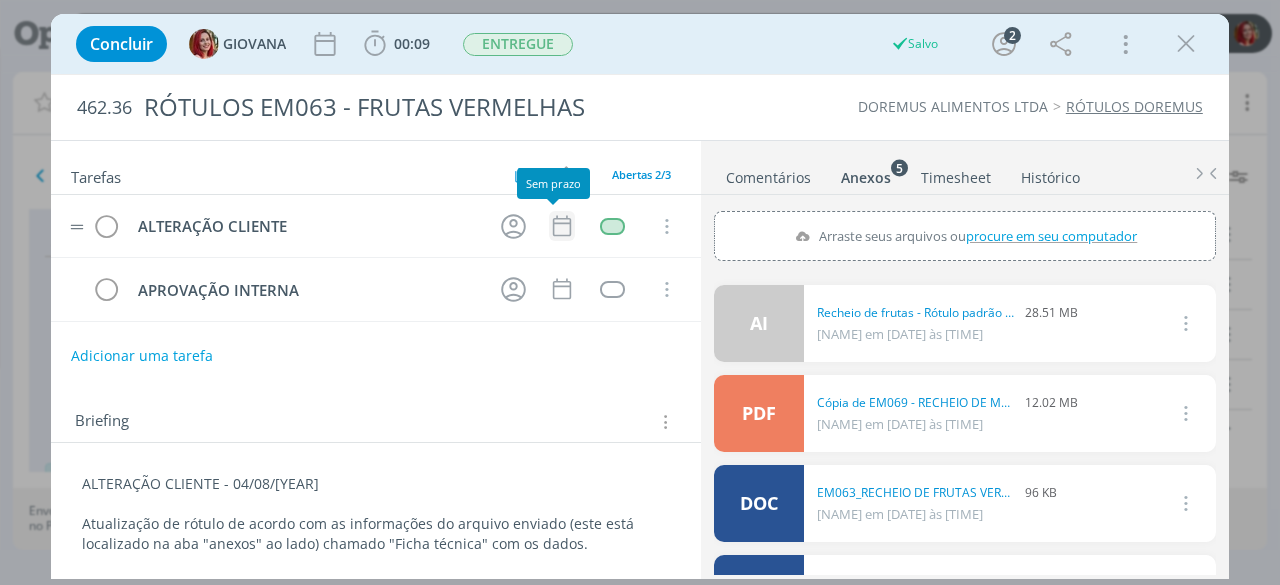 click 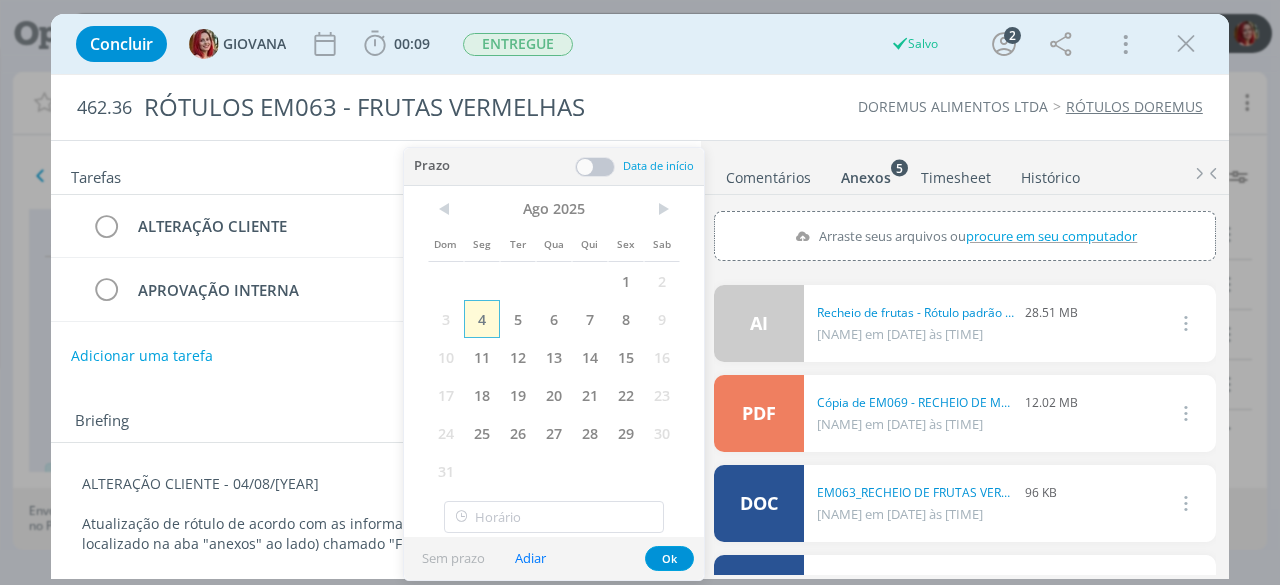 click on "4" at bounding box center [482, 319] 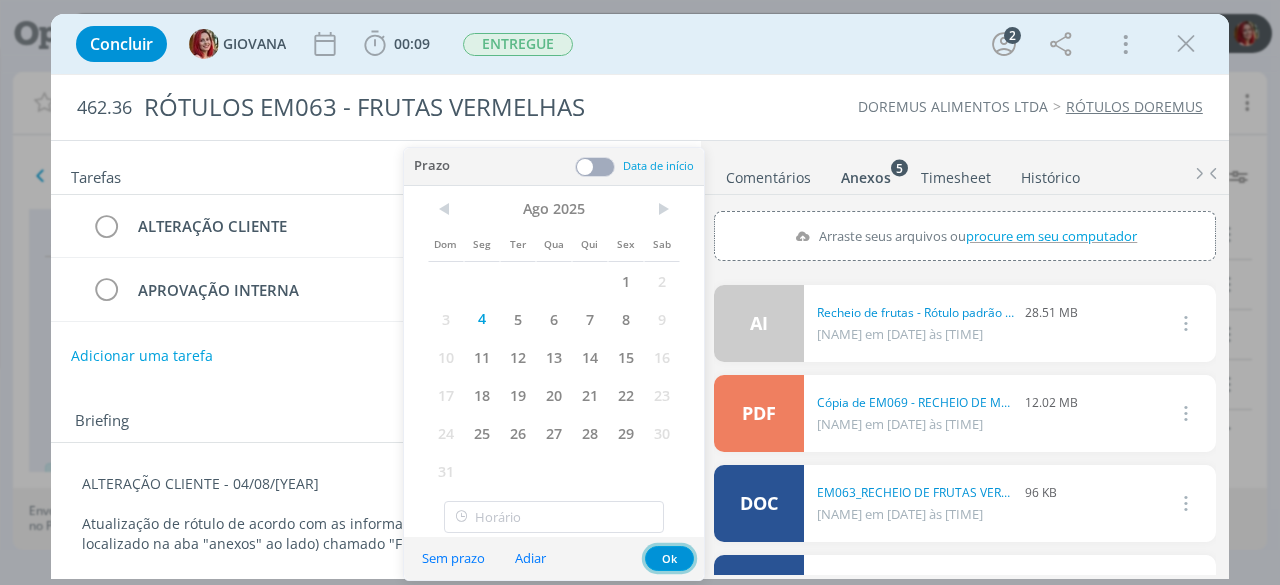 click on "Ok" at bounding box center [669, 558] 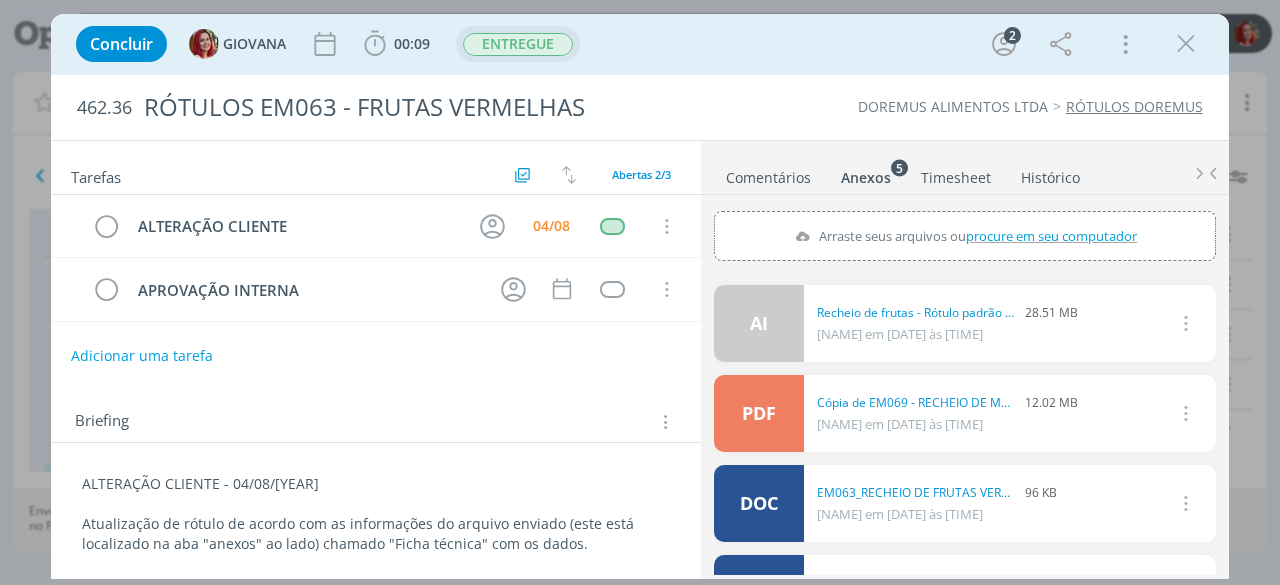 click on "ENTREGUE" at bounding box center (518, 44) 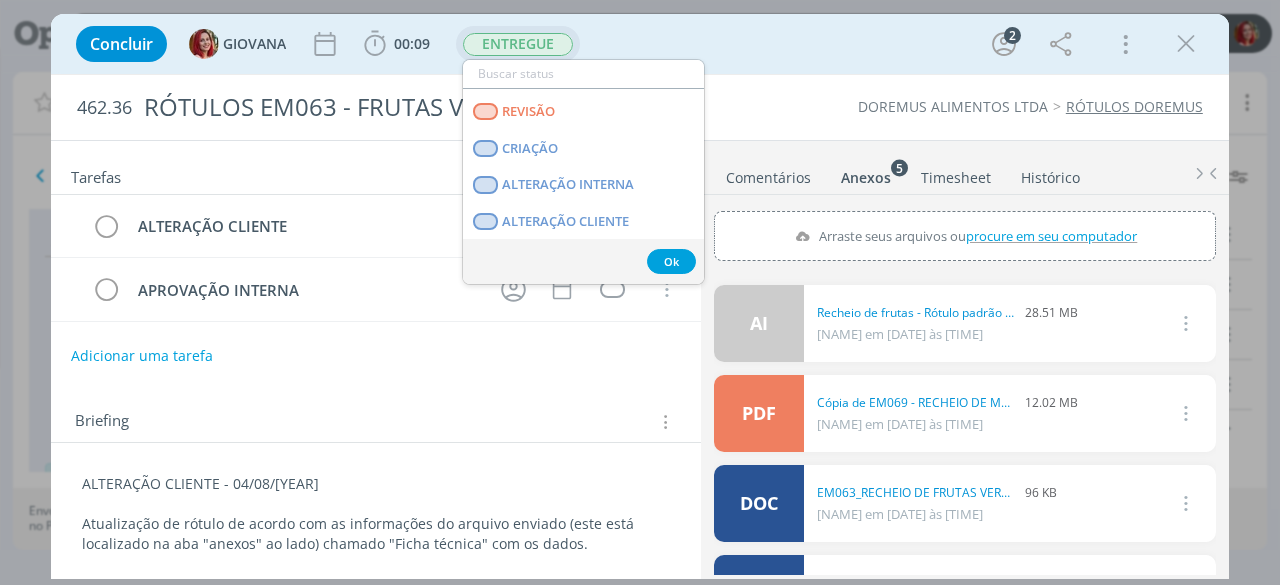 scroll, scrollTop: 100, scrollLeft: 0, axis: vertical 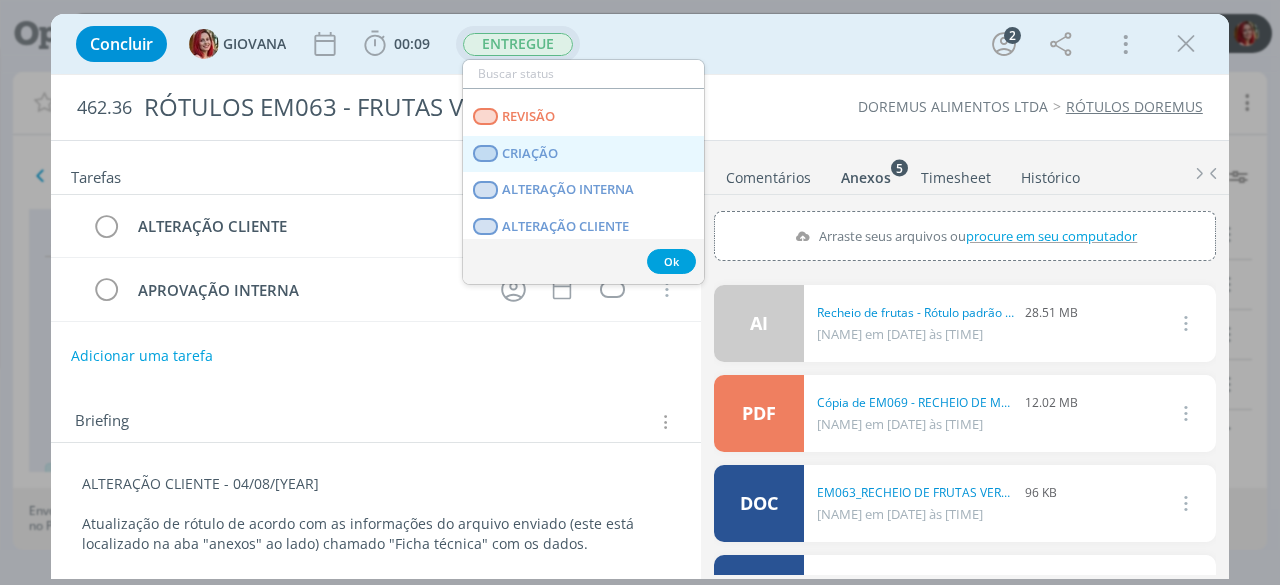 click on "CRIAÇÃO" at bounding box center [583, 154] 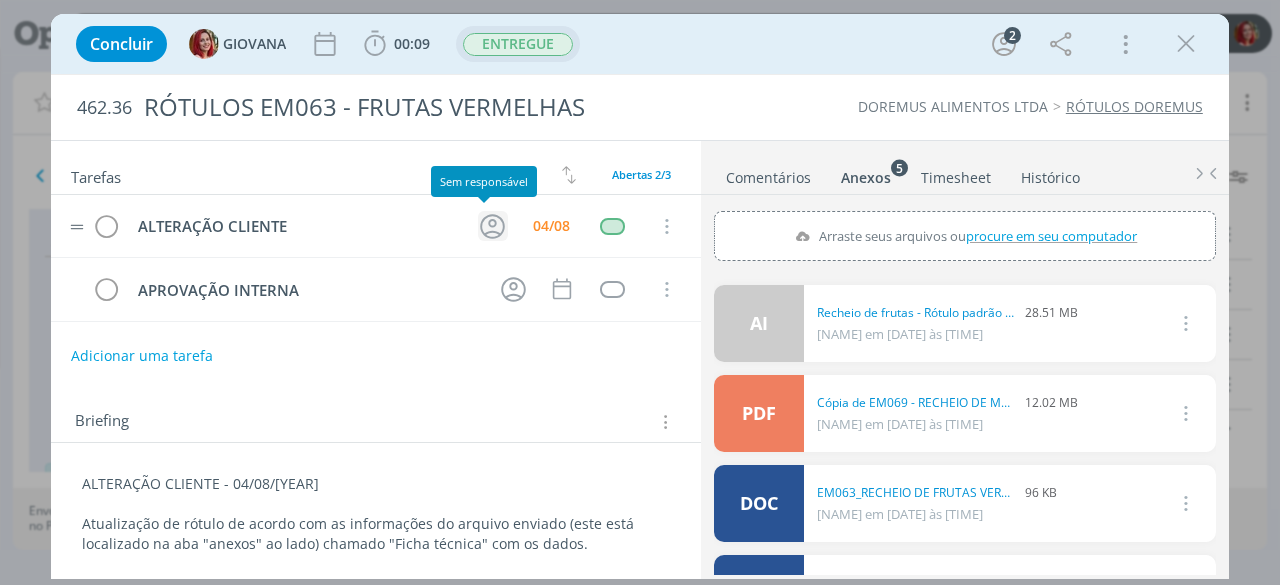 click 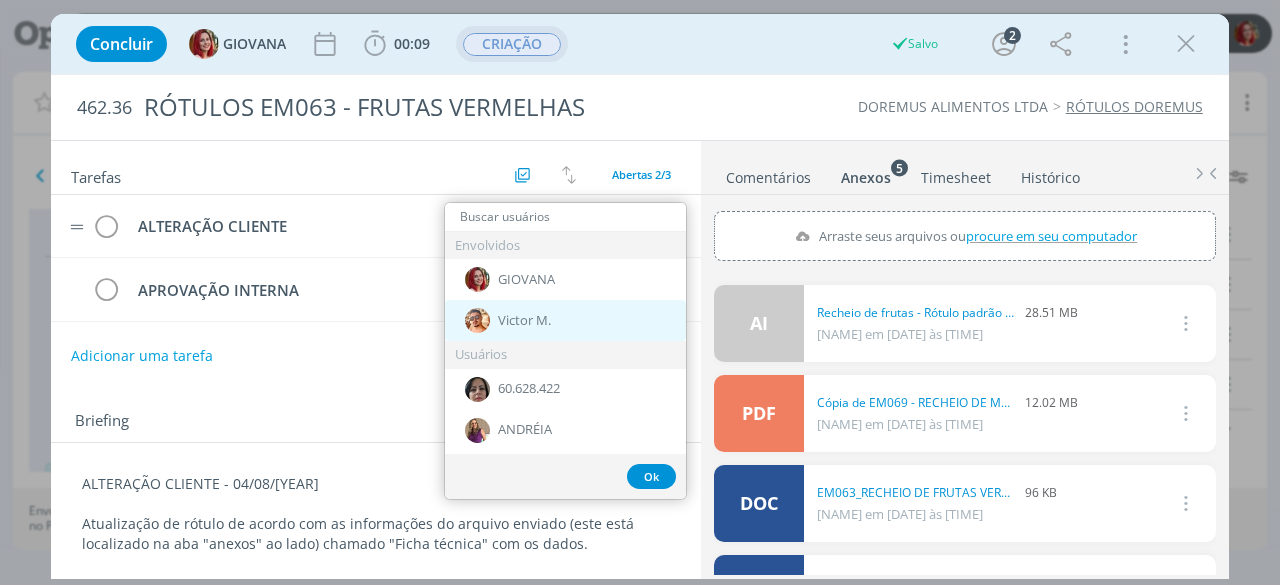 click on "Victor M." at bounding box center (524, 321) 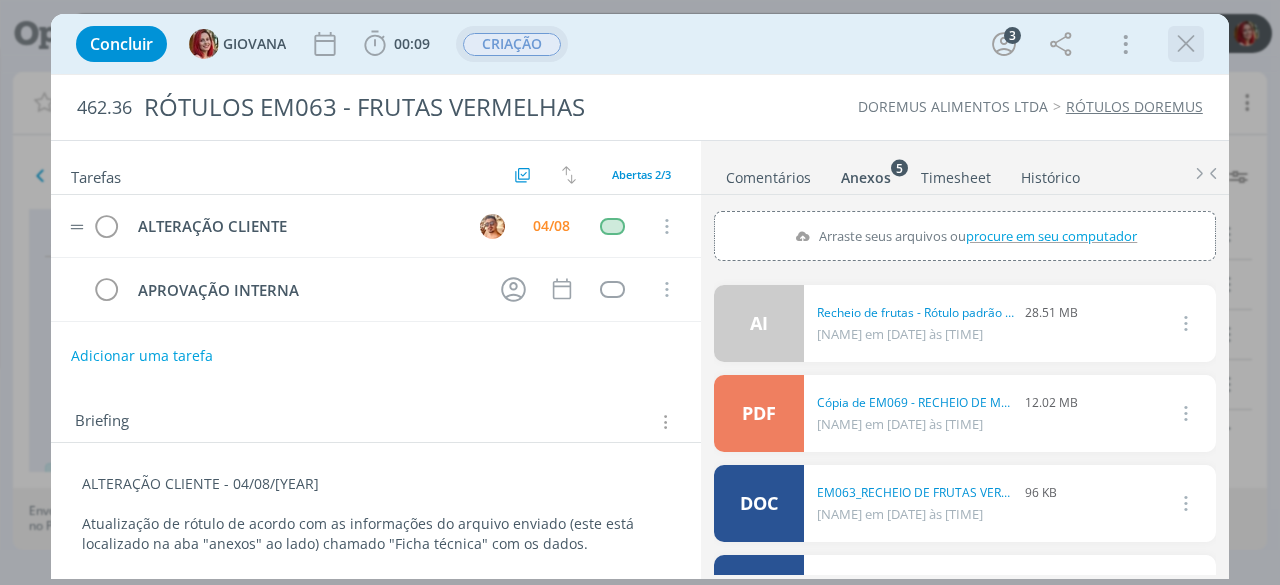 click at bounding box center [1186, 44] 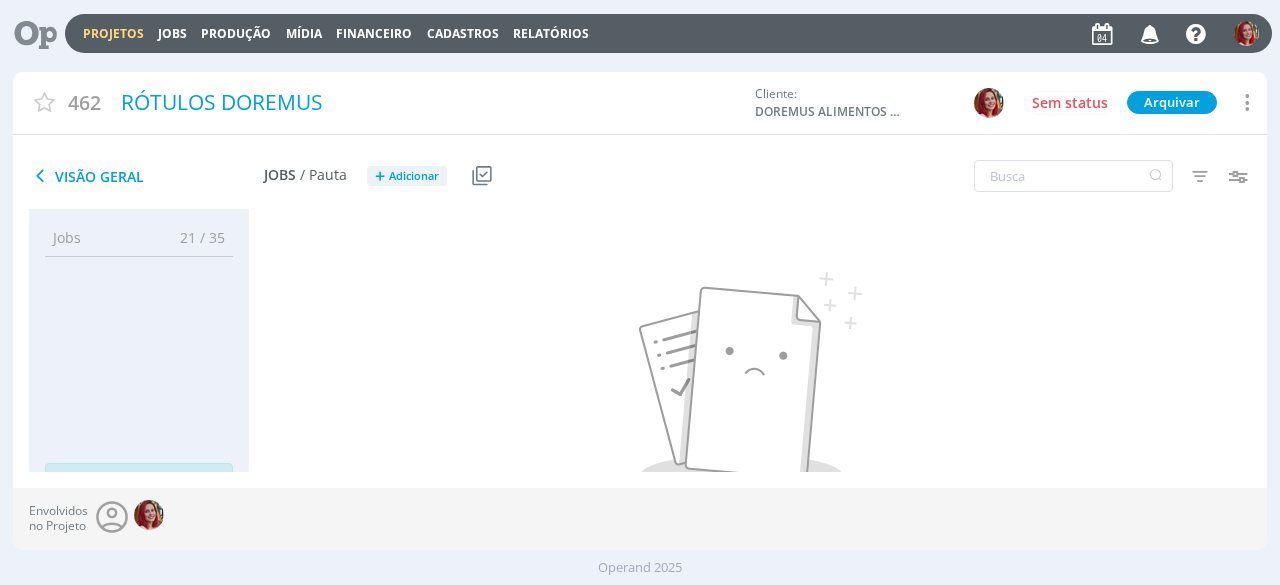 click on "Visão Geral" at bounding box center [146, 176] 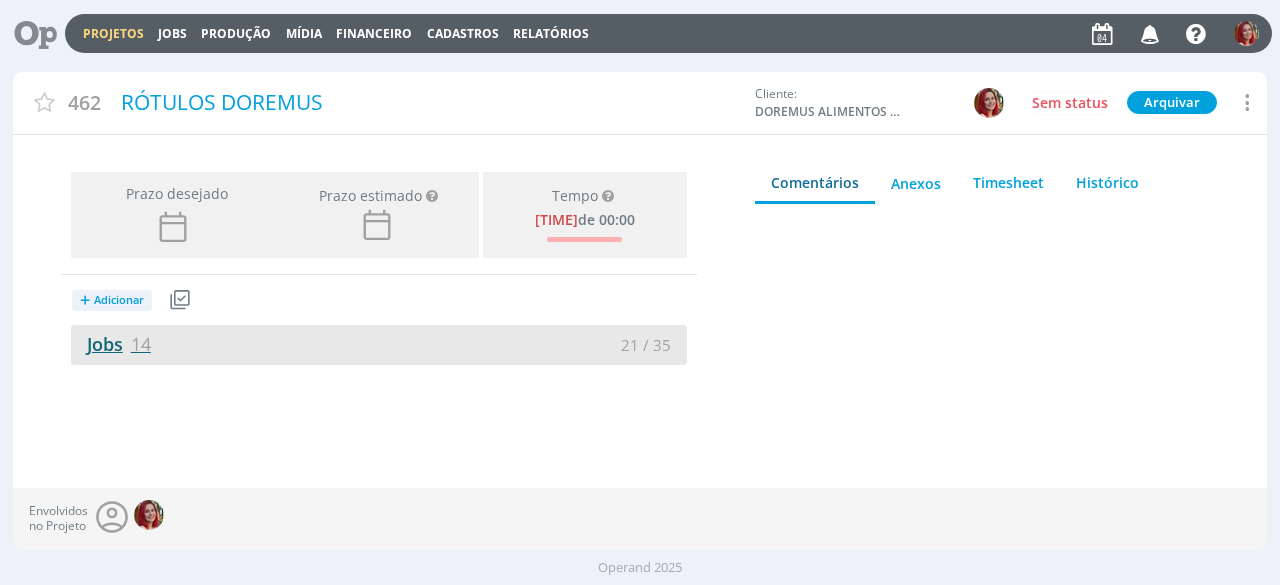 click on "Jobs 14" at bounding box center [111, 344] 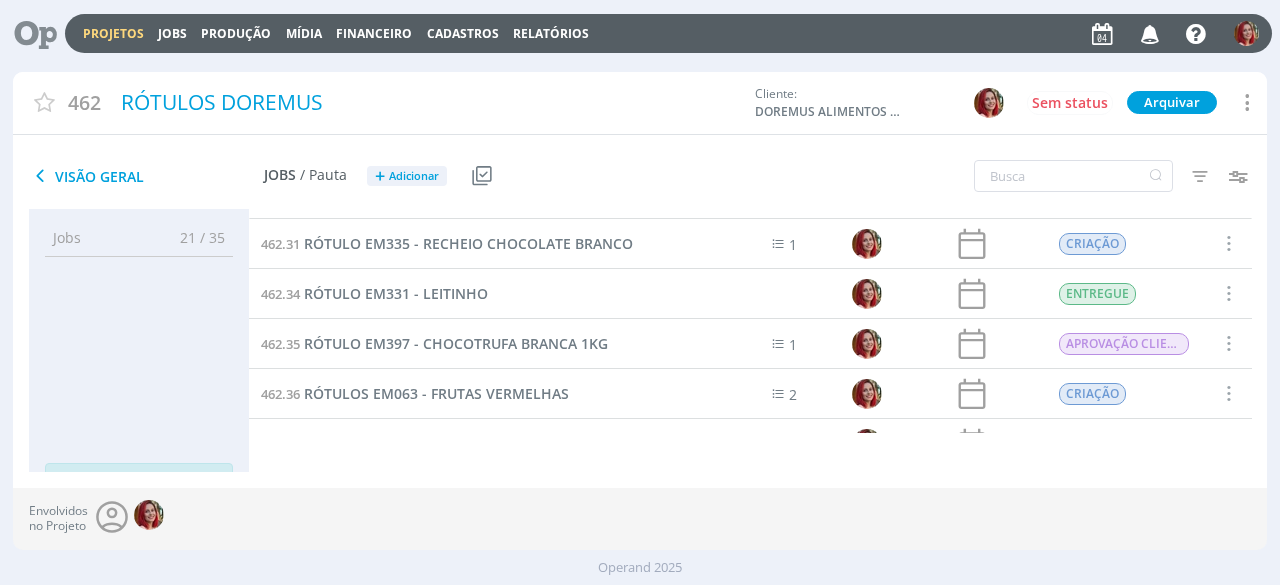 scroll, scrollTop: 476, scrollLeft: 0, axis: vertical 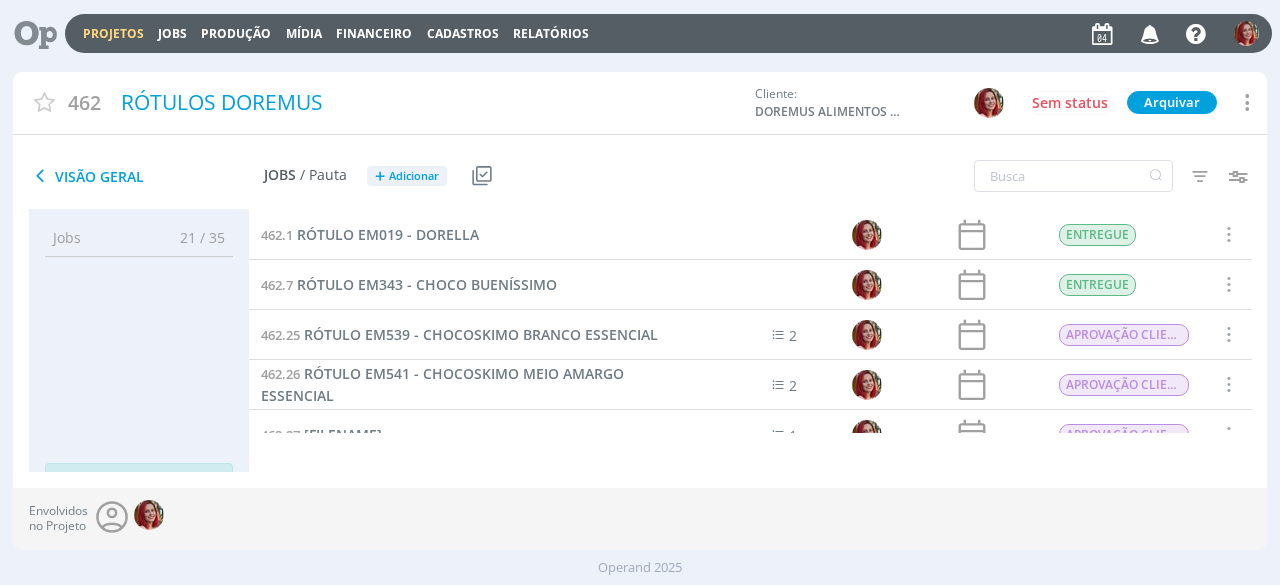 click on "Visão Geral" at bounding box center [146, 176] 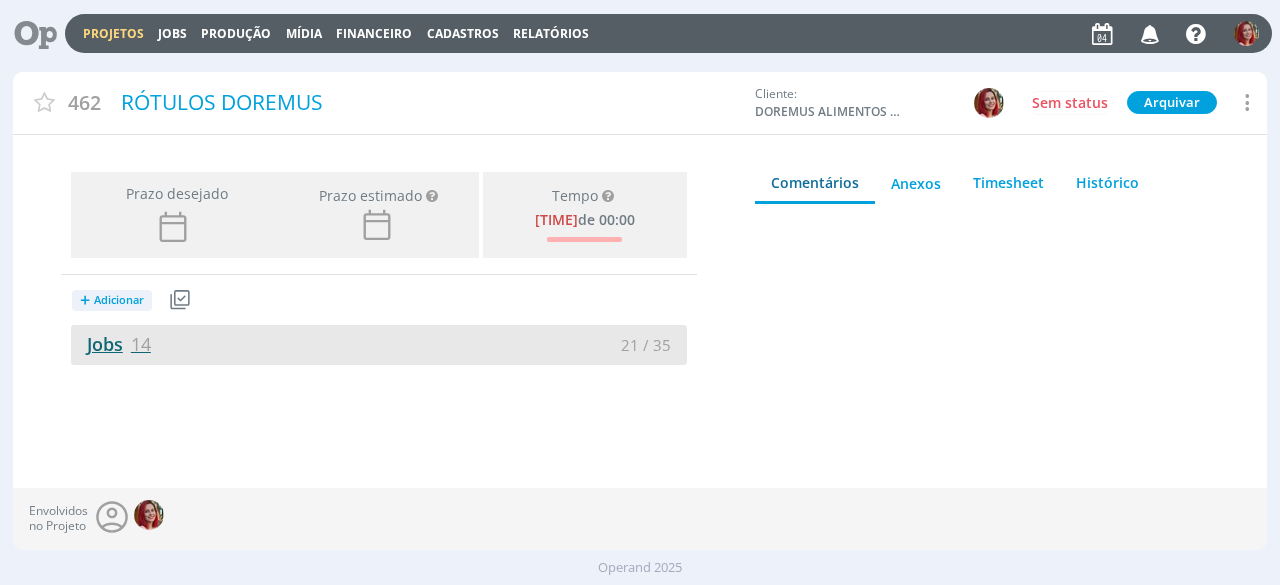 click on "14" at bounding box center (141, 344) 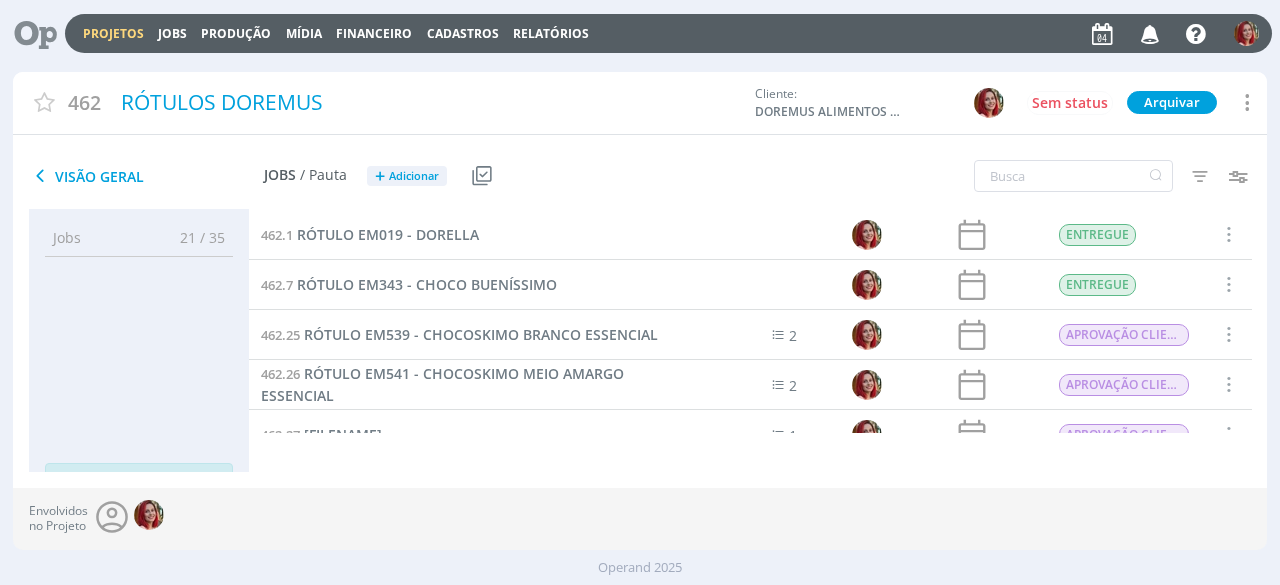 click at bounding box center [28, 33] 